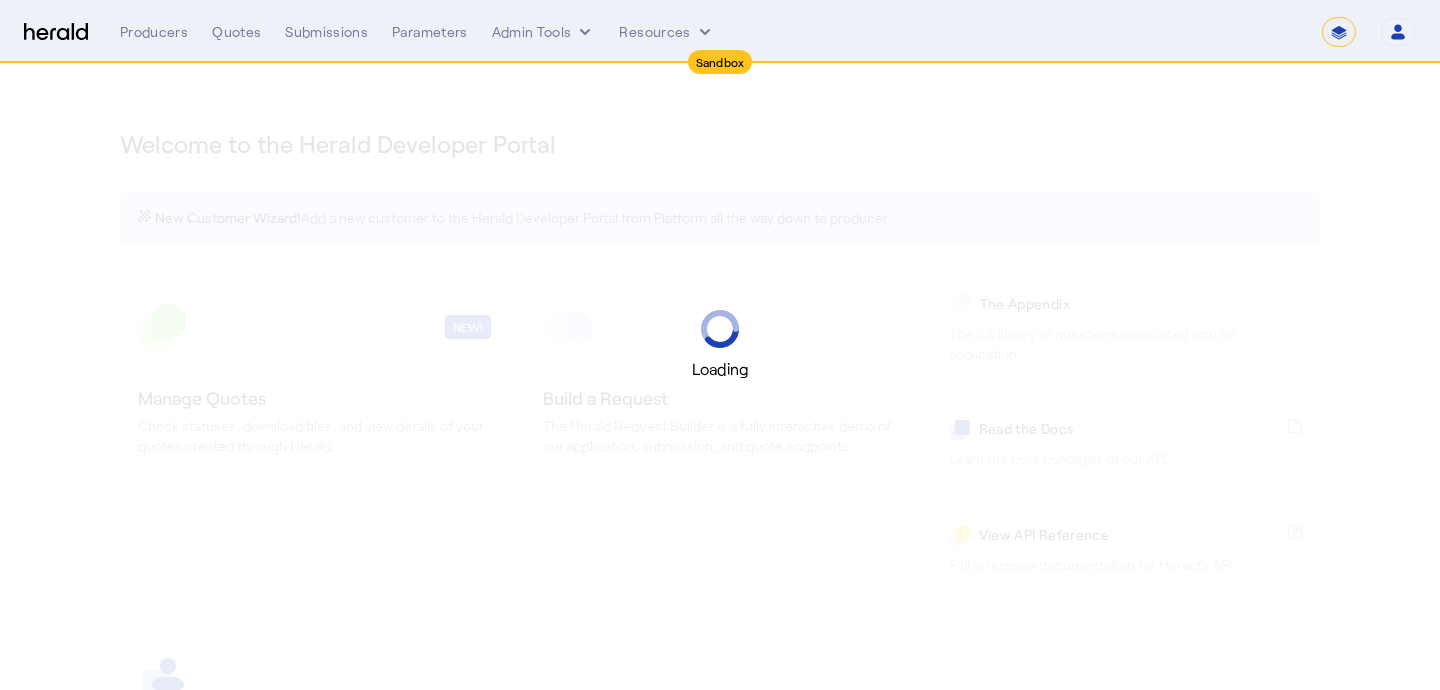 select on "*******" 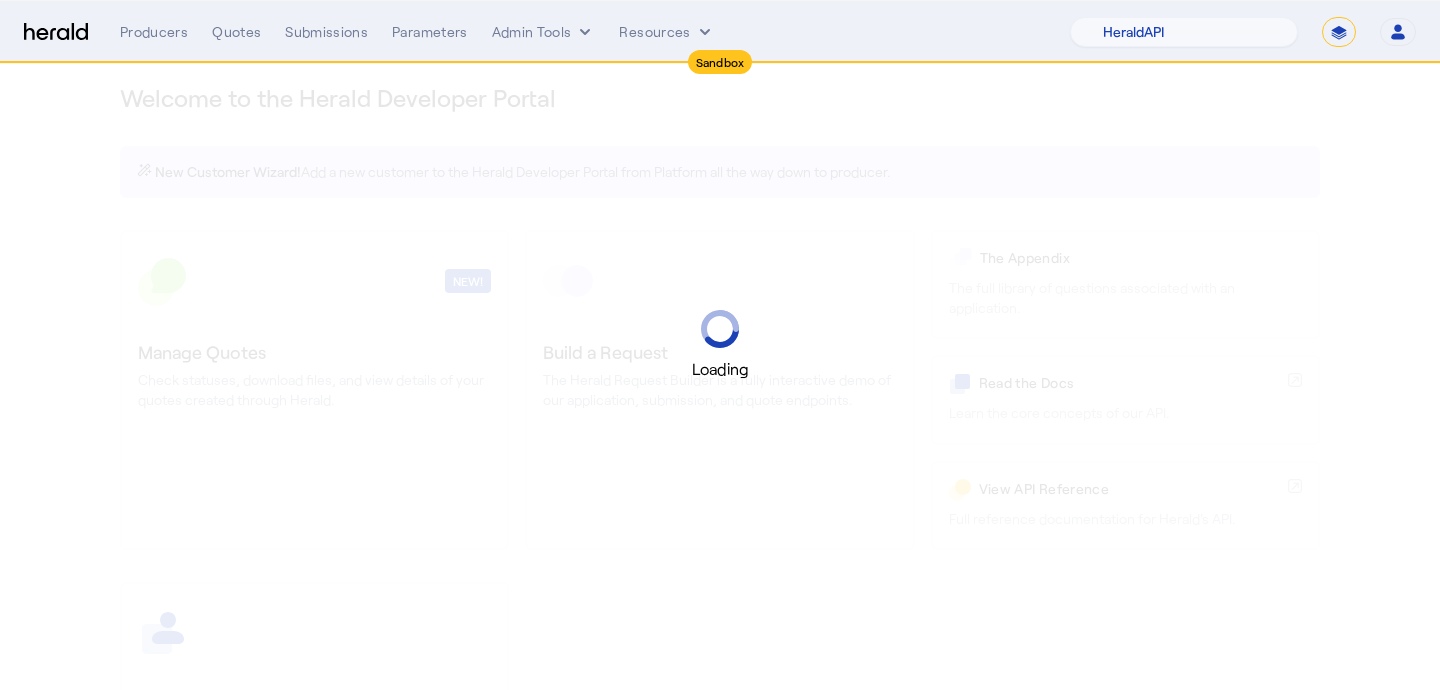 scroll, scrollTop: 0, scrollLeft: 0, axis: both 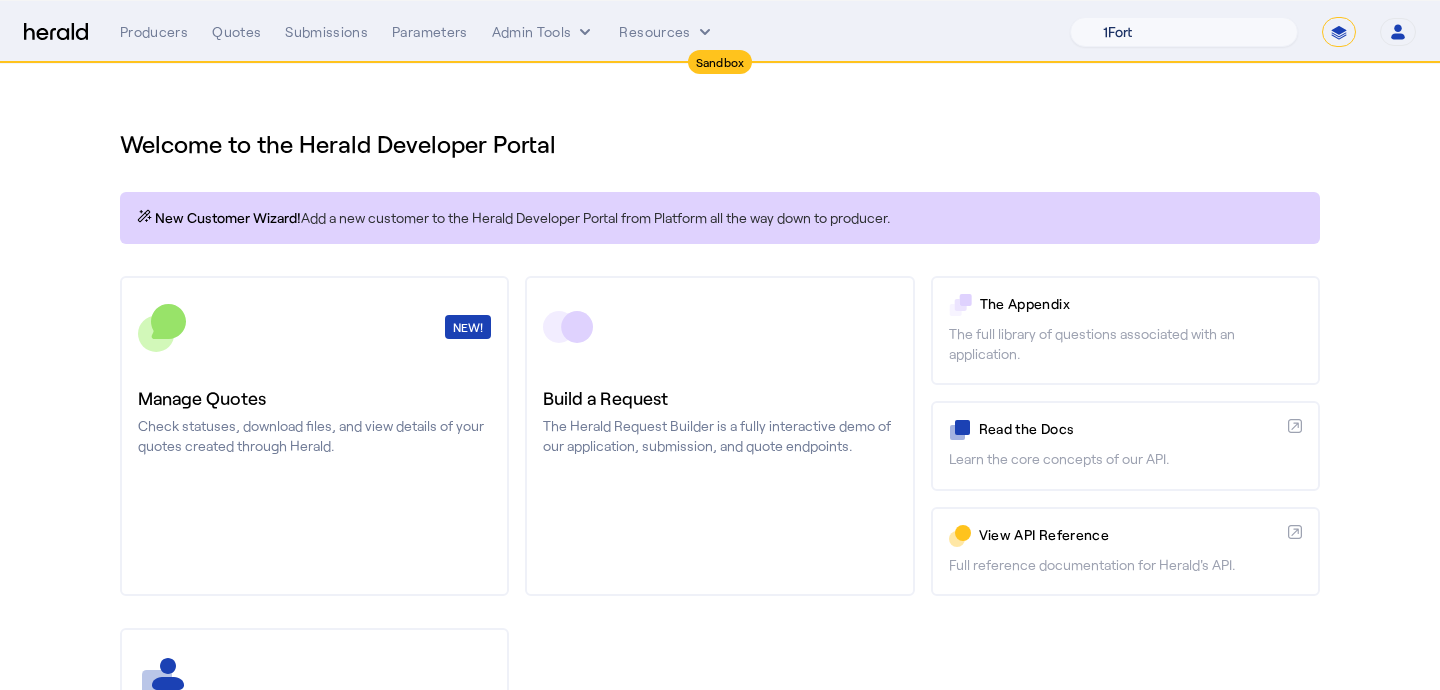 click on "1Fort   Acrisure   Acturis   Affinity Advisors   Affinity Risk   Agentero   AmWins   Anzen   Aon   Appulate   Arch   Assurely   BTIS   Babbix   Berxi   Billy   BindHQ   Bold Penguin    Bolt   Bond   Boxx   Brightway   Brit Demo Sandbox   Broker Buddha   Buddy   Bunker   Burns Wilcox   CNA Test   CRC   CS onboarding test account   Chubb Test   Citadel   Coalition   Coast   Coterie Test   Counterpart    CoverForce   CoverWallet   Coverdash   Coverhound   Cowbell   Cyber Example Platform   CyberPassport   Defy Insurance   Draftrs   ESpecialty   Embroker   Equal Parts   Exavalu   Ezyagent   Federacy Platform   FifthWall   Flow Speciality (Capitola)   Foundation   Founder Shield   Gaya   Gerent   GloveBox   Glow   Growthmill   HW Kaufman   Hartford Steam Boiler   Hawksoft   Heffernan Insurance Brokers   Herald Envoy Testing   HeraldAPI   Hypergato   Inchanted   Indemn.ai   Infinity   Insured.io   Insuremo   Insuritas   Irys   Jencap   Kamillio   Kayna   LTI Mindtree   Layr   Limit   Markel Test   Marsh   Novidea" at bounding box center (1184, 32) 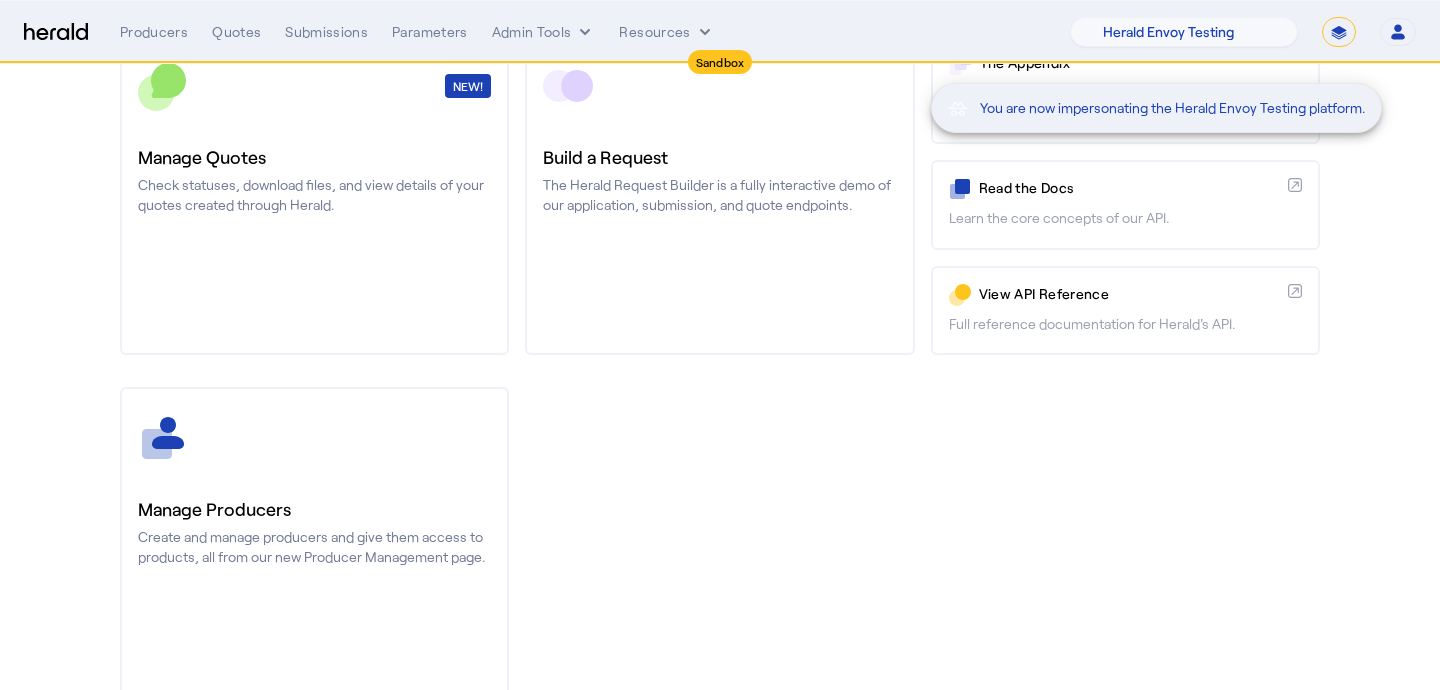scroll, scrollTop: 242, scrollLeft: 0, axis: vertical 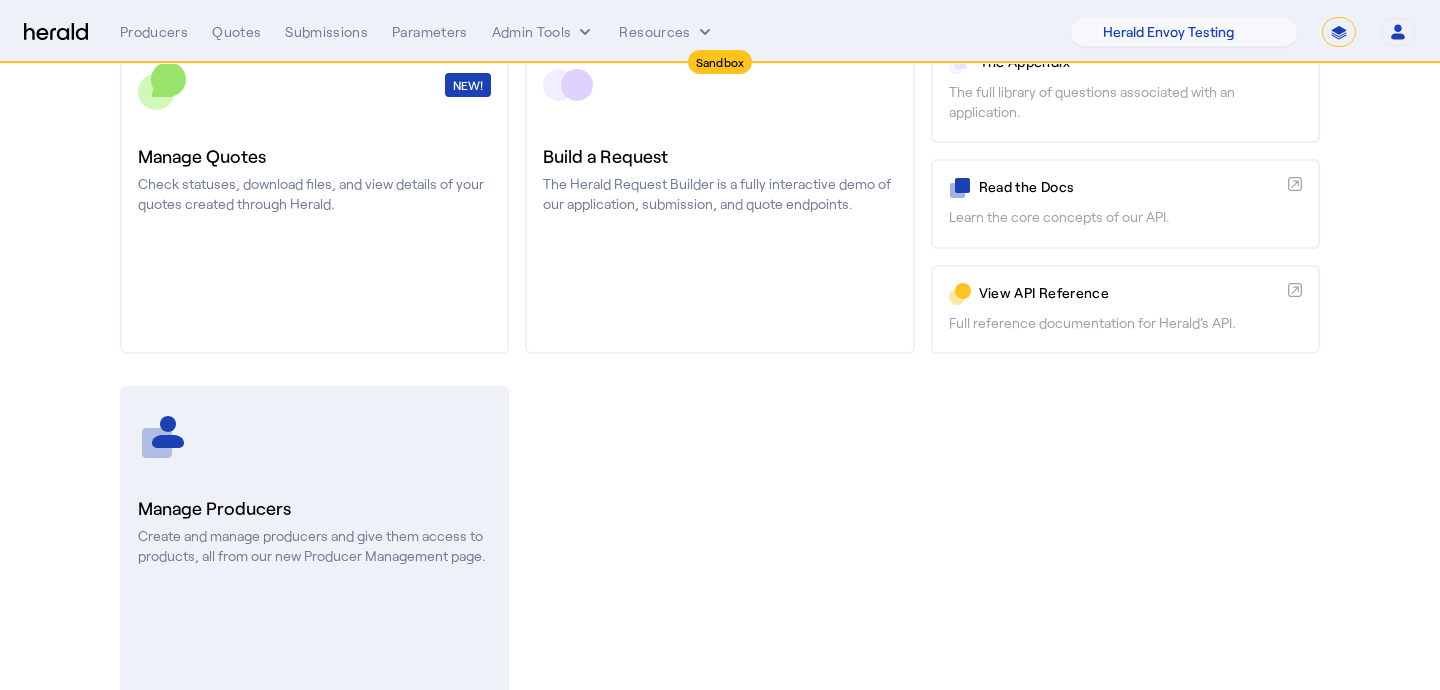click on "Manage Producers  Create and manage producers and give them access to products, all from our new Producer Management page." 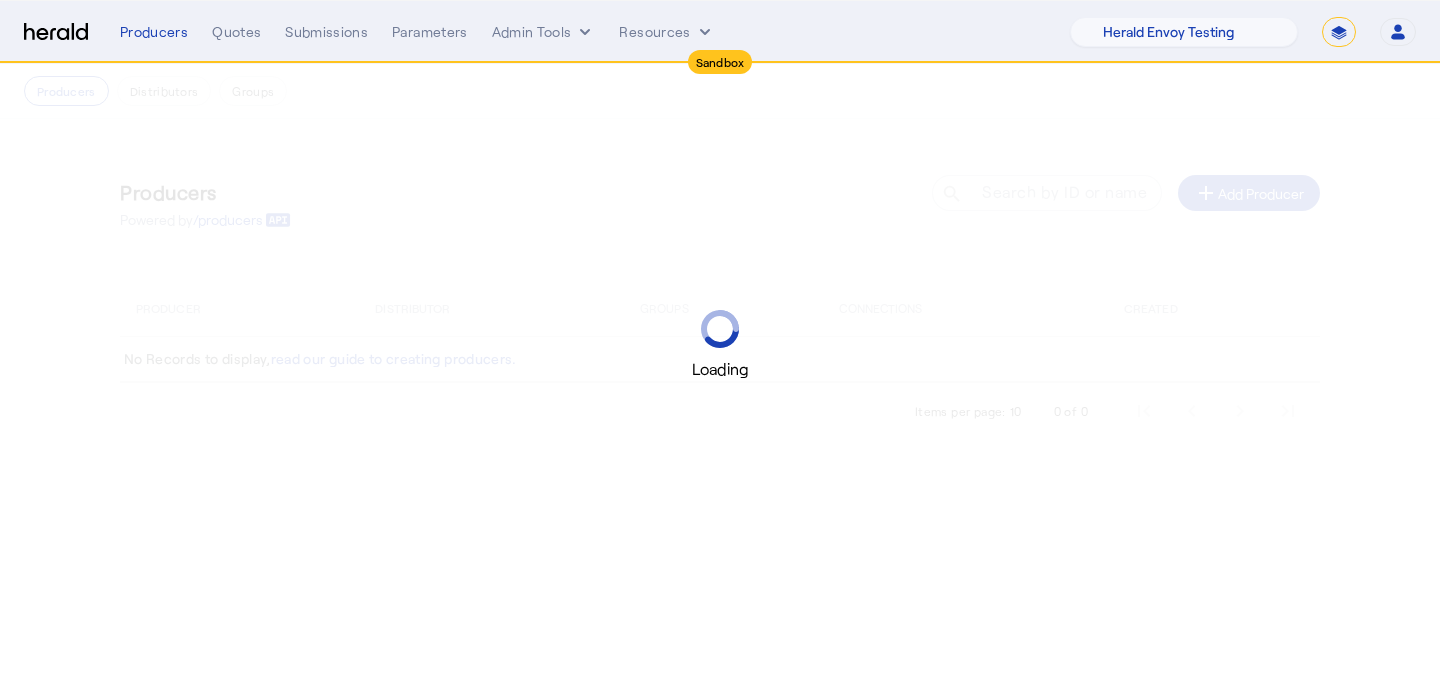 scroll, scrollTop: 0, scrollLeft: 0, axis: both 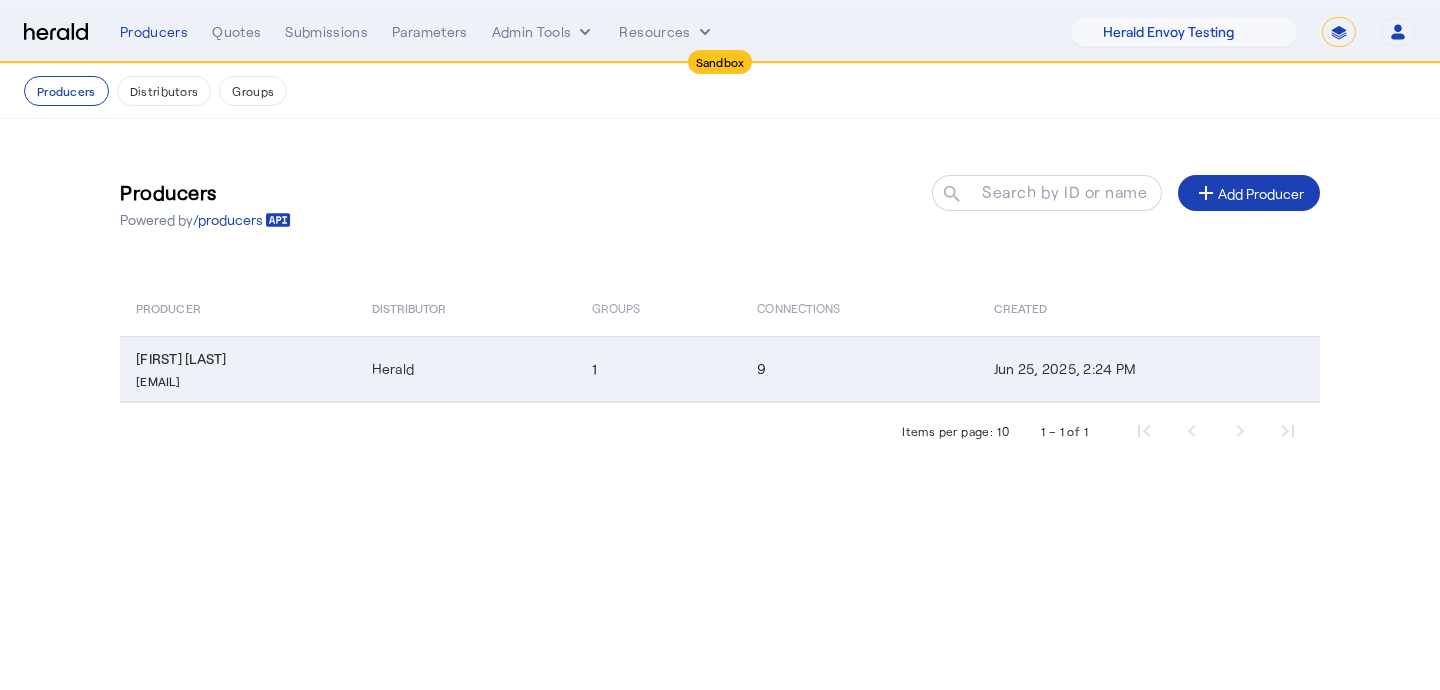 click on "Herald" 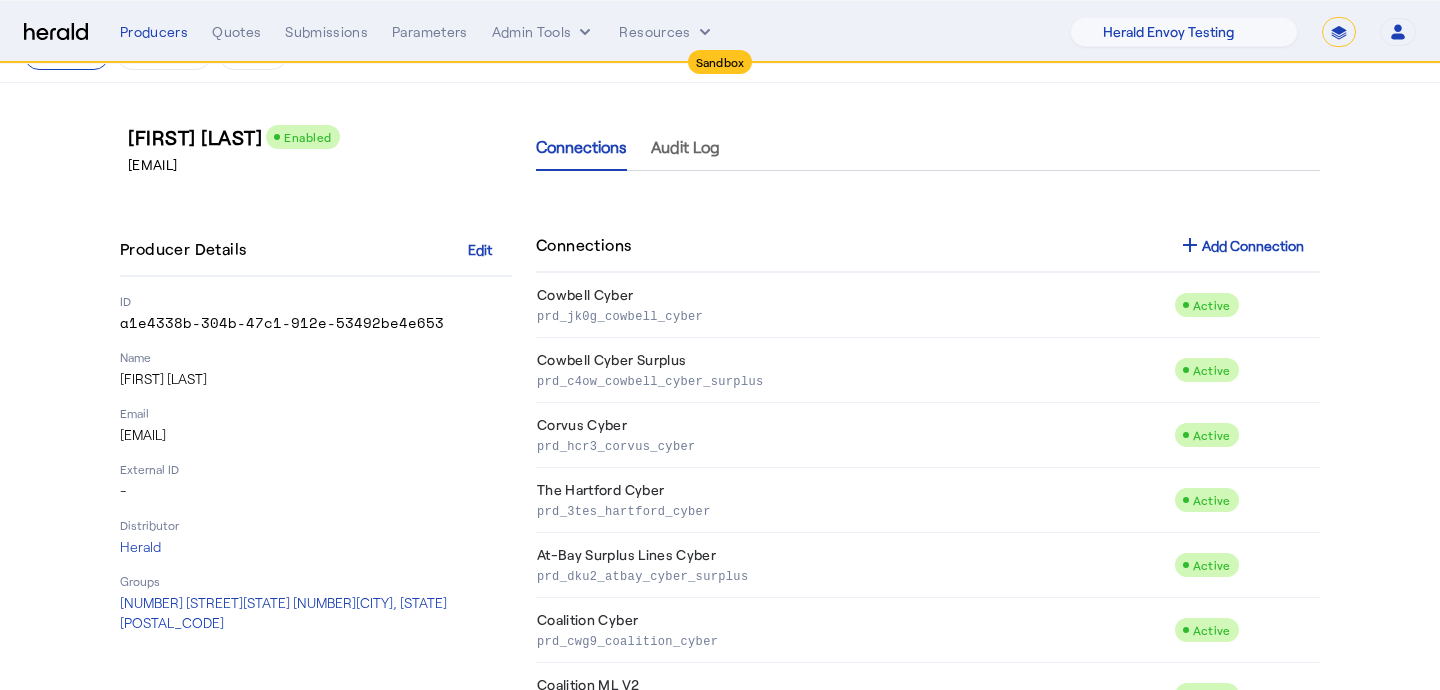 scroll, scrollTop: 244, scrollLeft: 0, axis: vertical 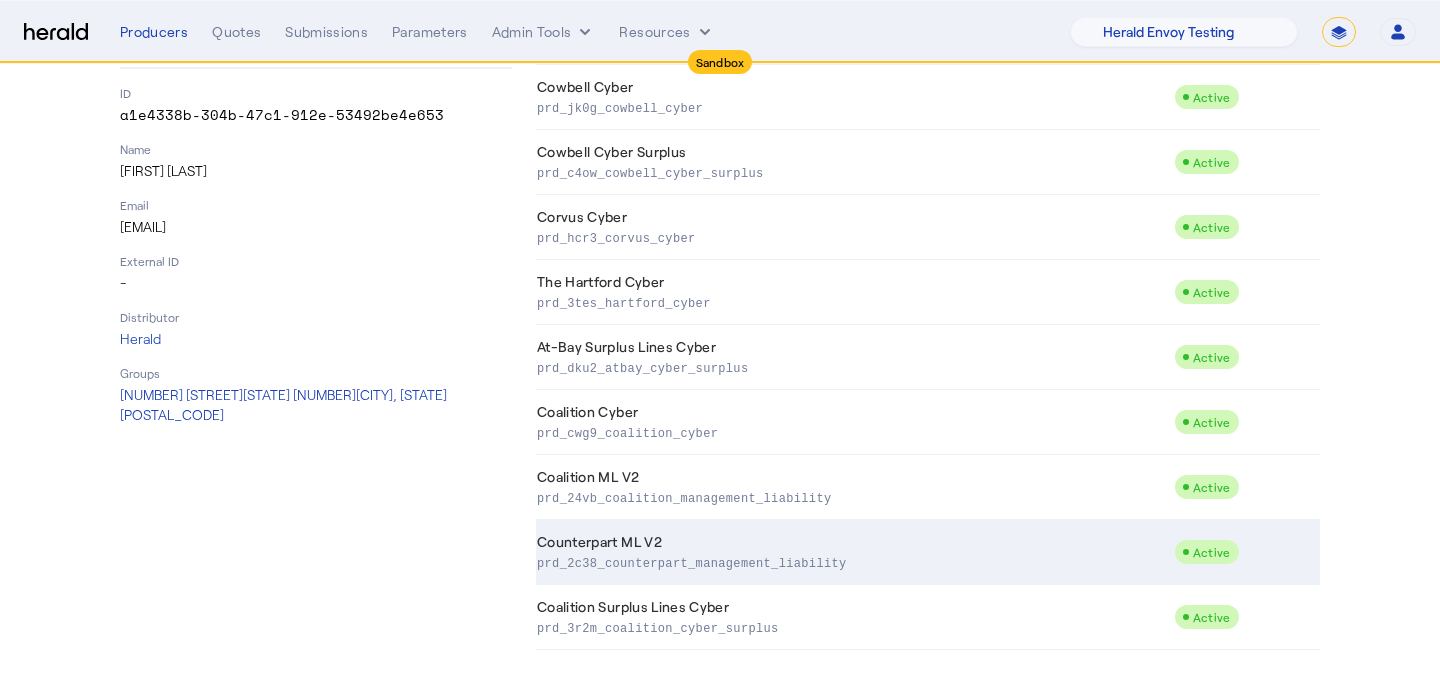 click on "Counterpart ML V2  prd_2c38_counterpart_management_liability" 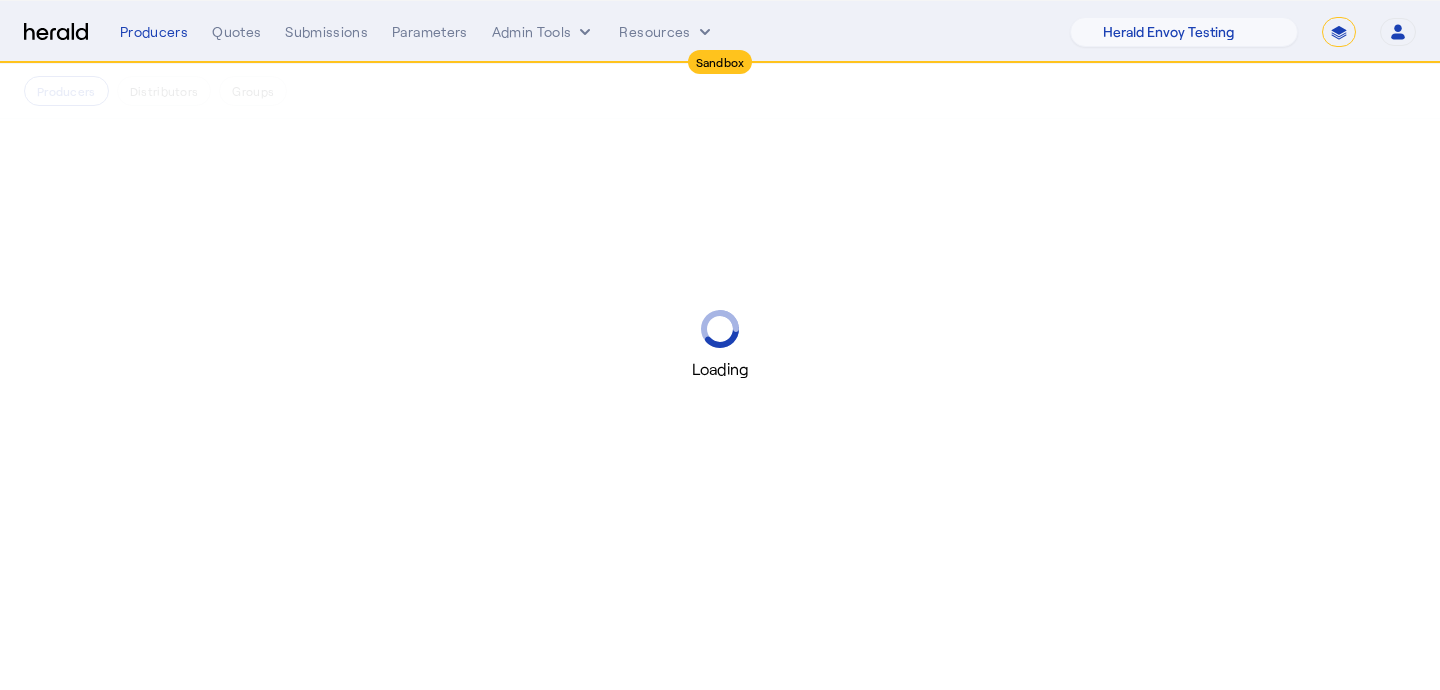 scroll, scrollTop: 0, scrollLeft: 0, axis: both 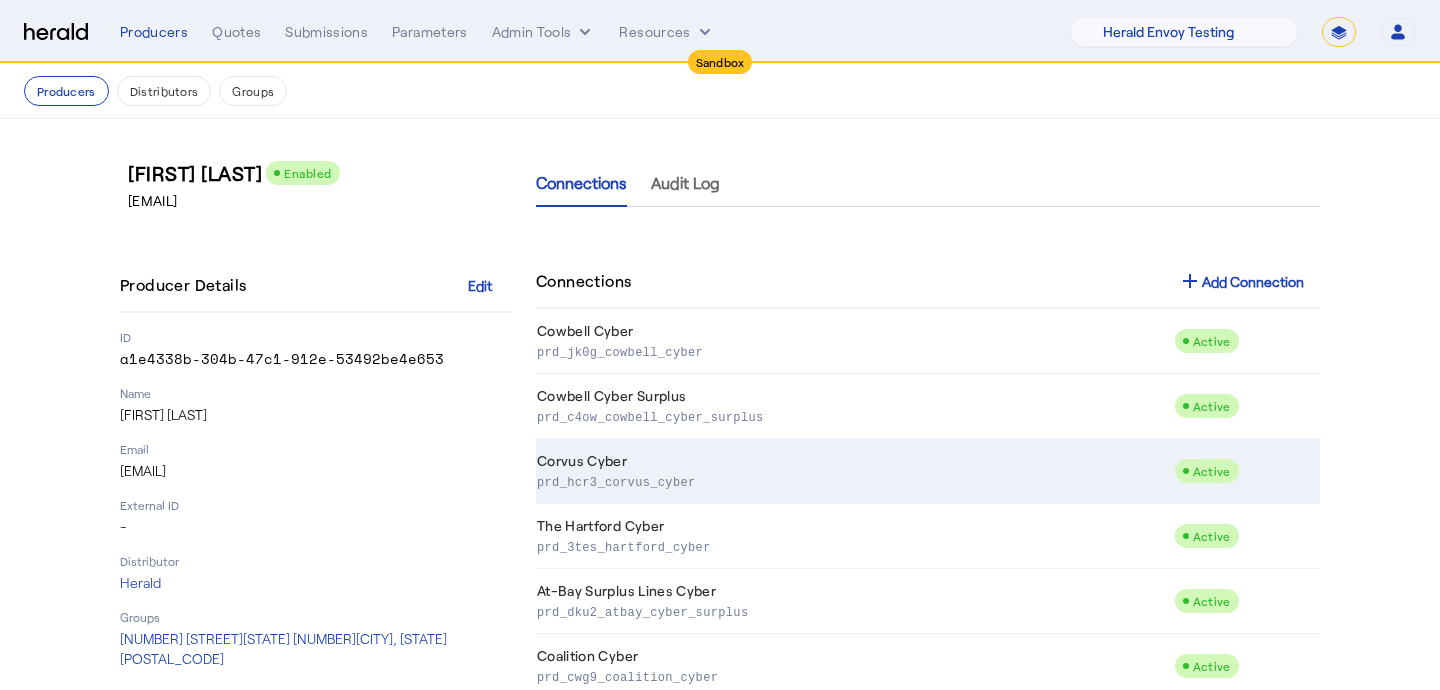 click on "prd_hcr3_corvus_cyber" 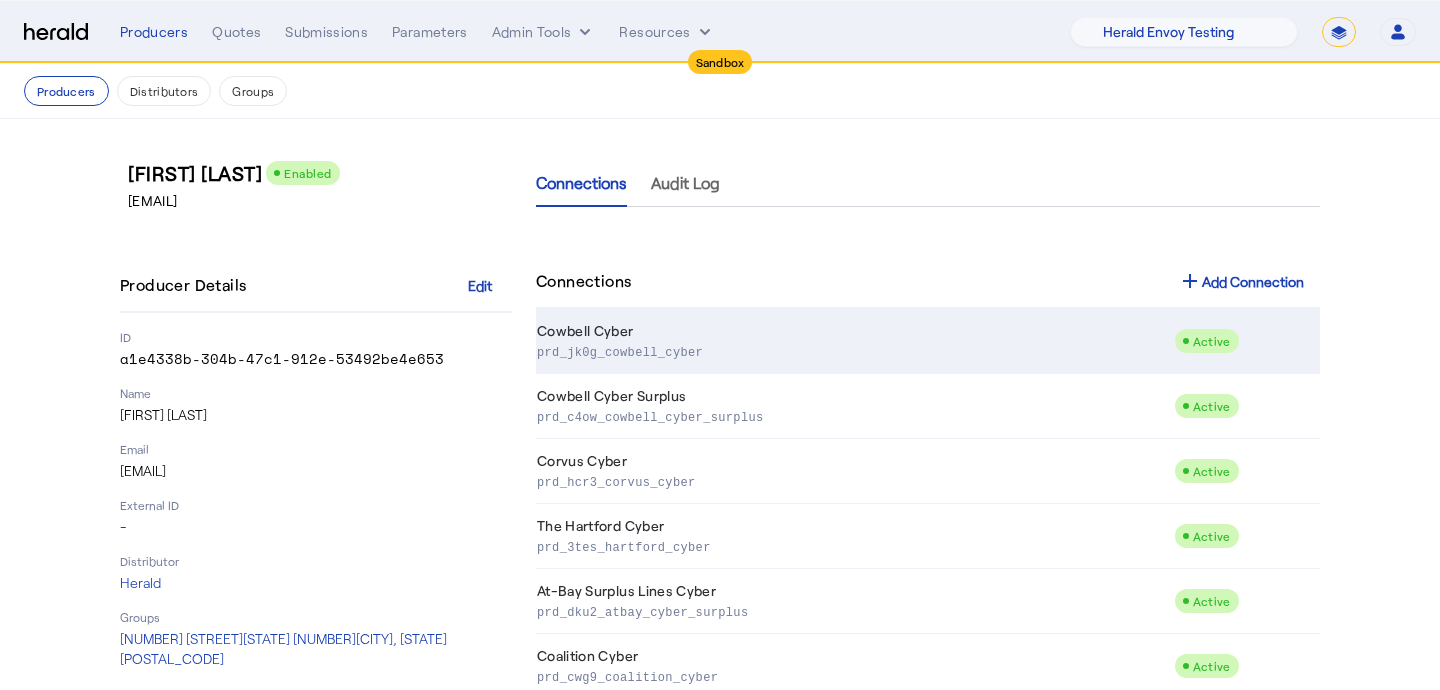 click on "Cowbell Cyber  prd_jk0g_cowbell_cyber" 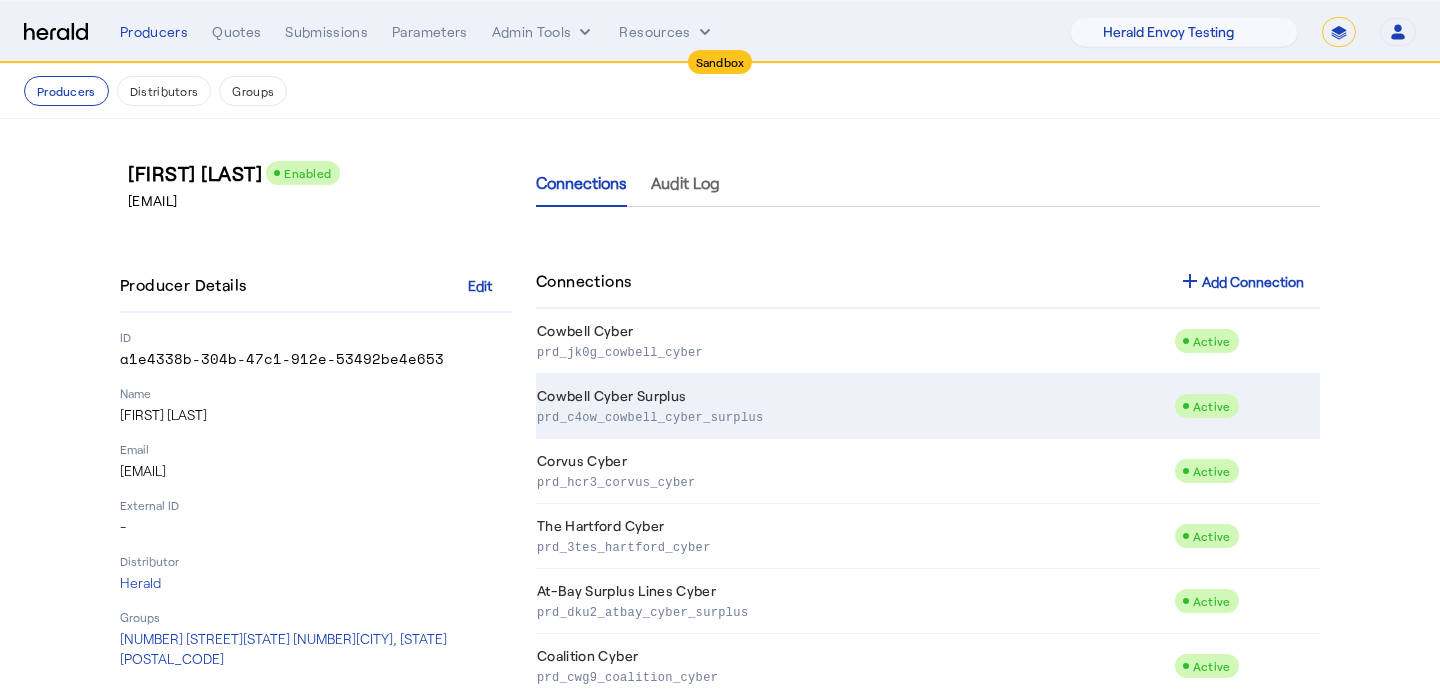 click on "Cowbell Cyber Surplus  prd_c4ow_cowbell_cyber_surplus" 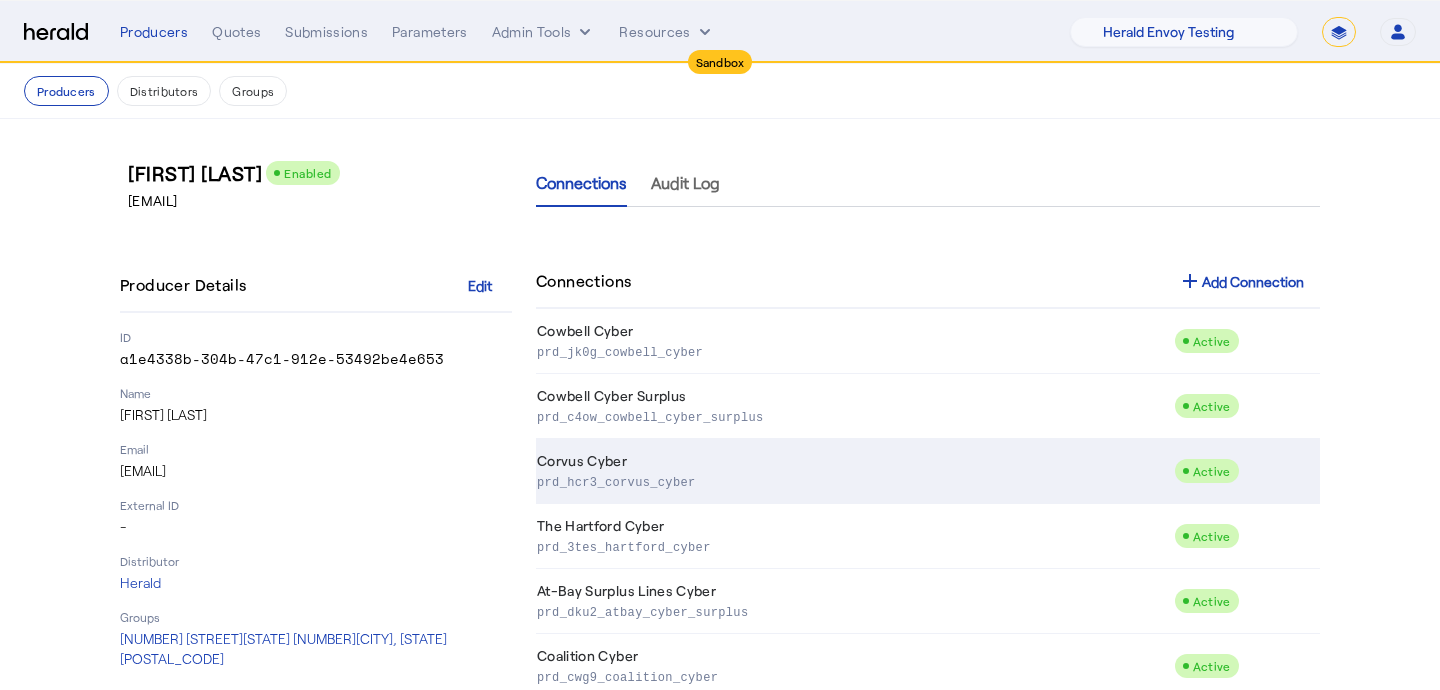 click on "prd_hcr3_corvus_cyber" 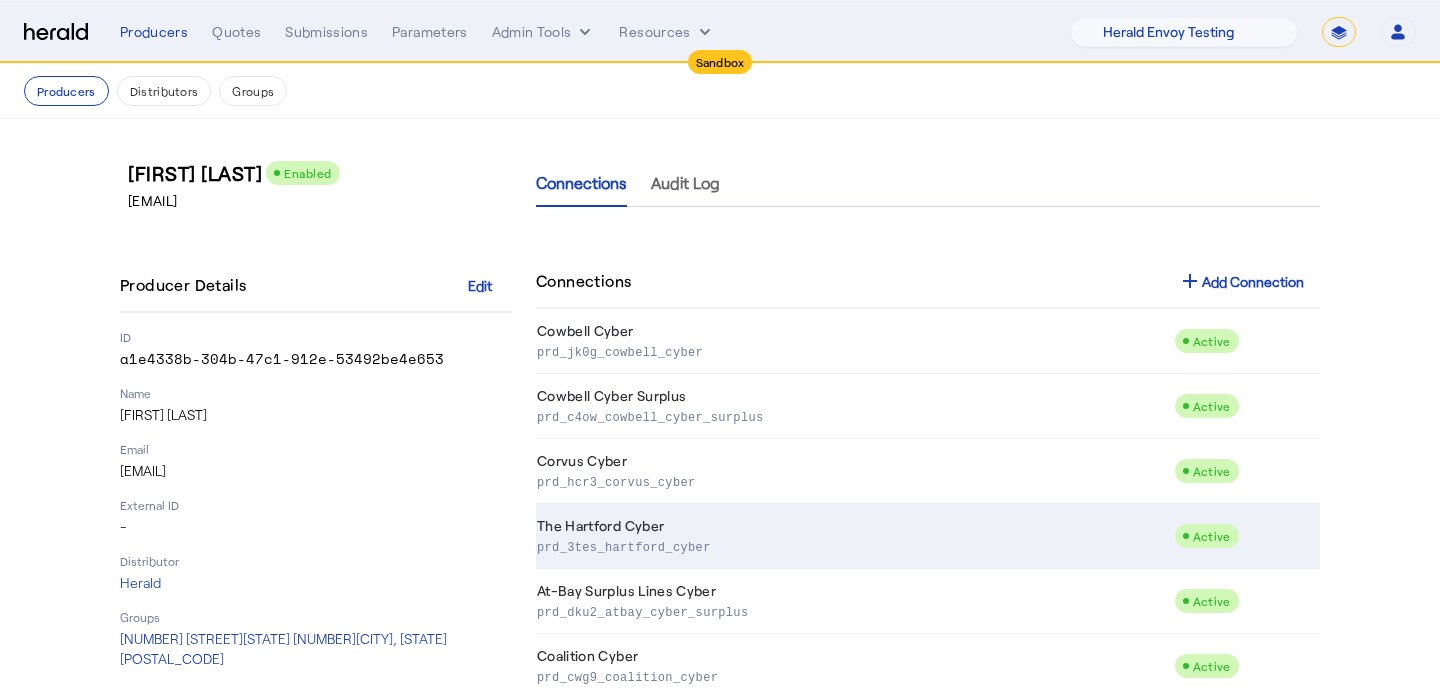 click on "The Hartford Cyber  prd_3tes_hartford_cyber" 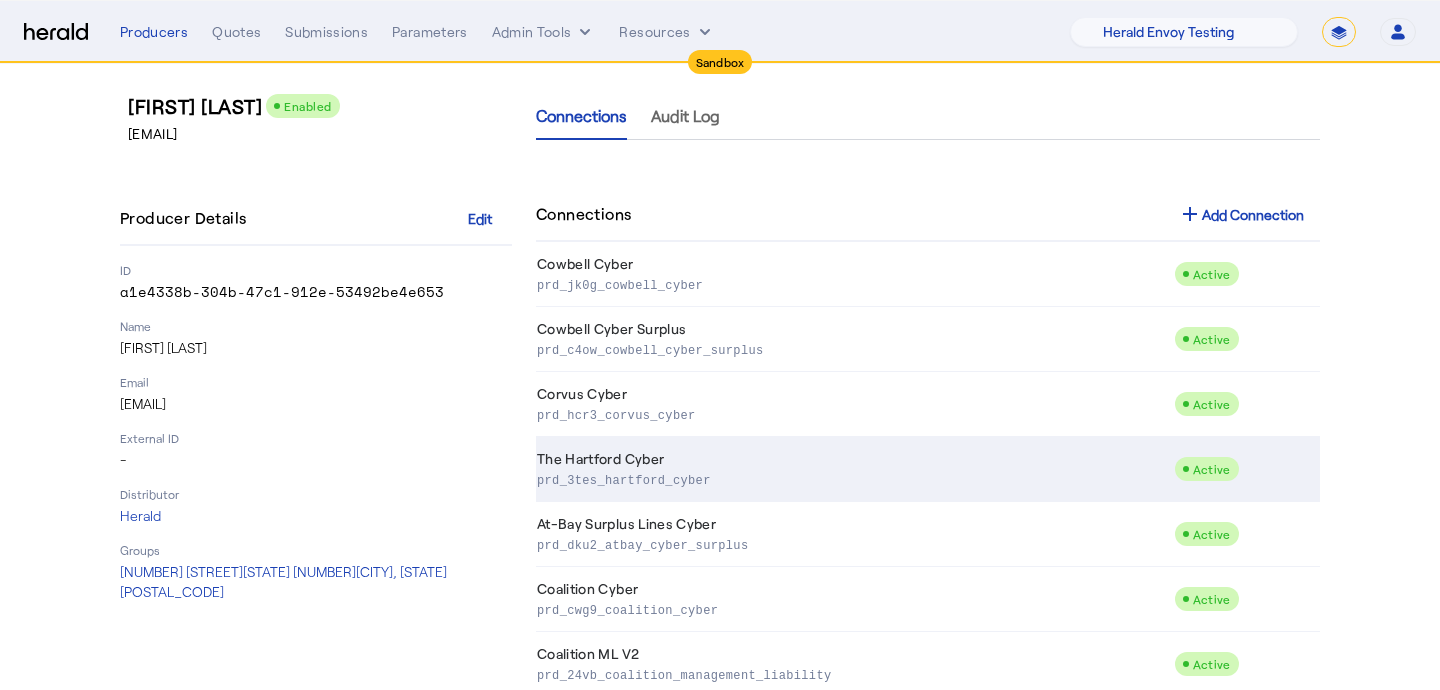 scroll, scrollTop: 69, scrollLeft: 0, axis: vertical 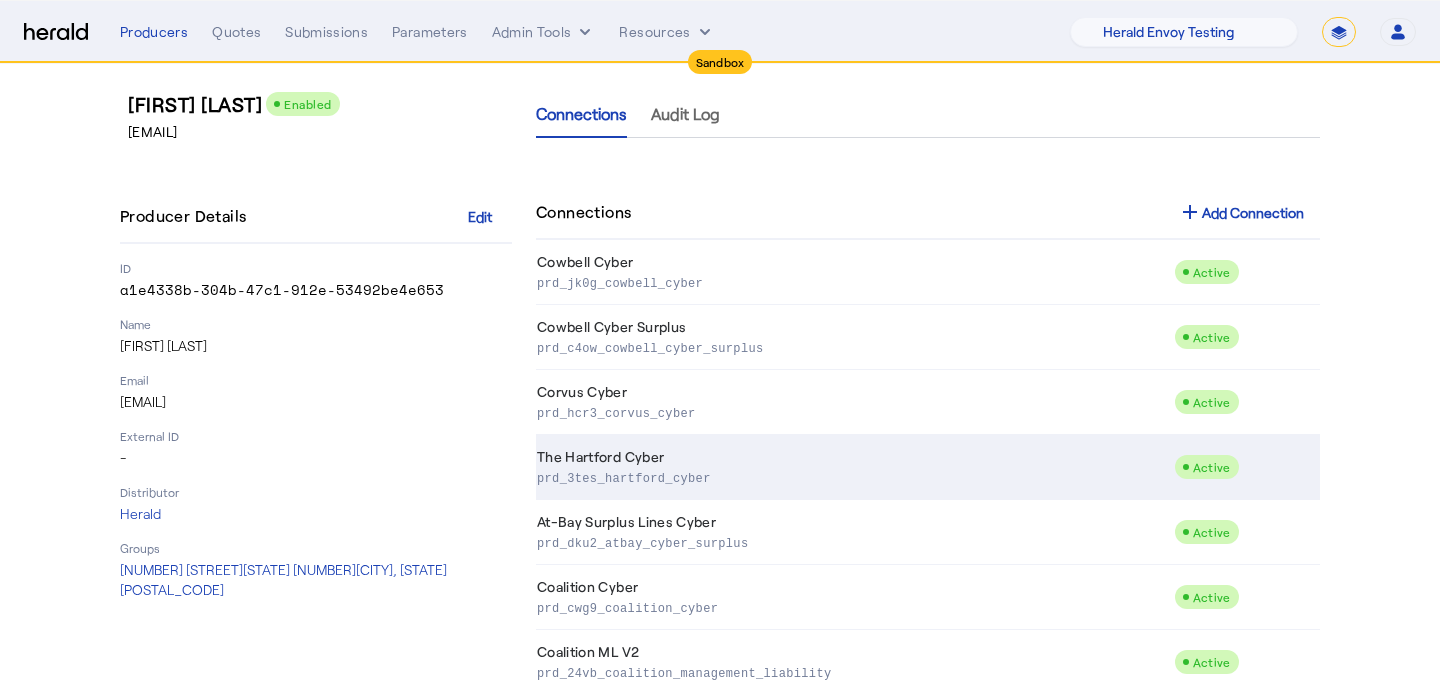 click on "At-Bay Surplus Lines Cyber  prd_dku2_atbay_cyber_surplus" 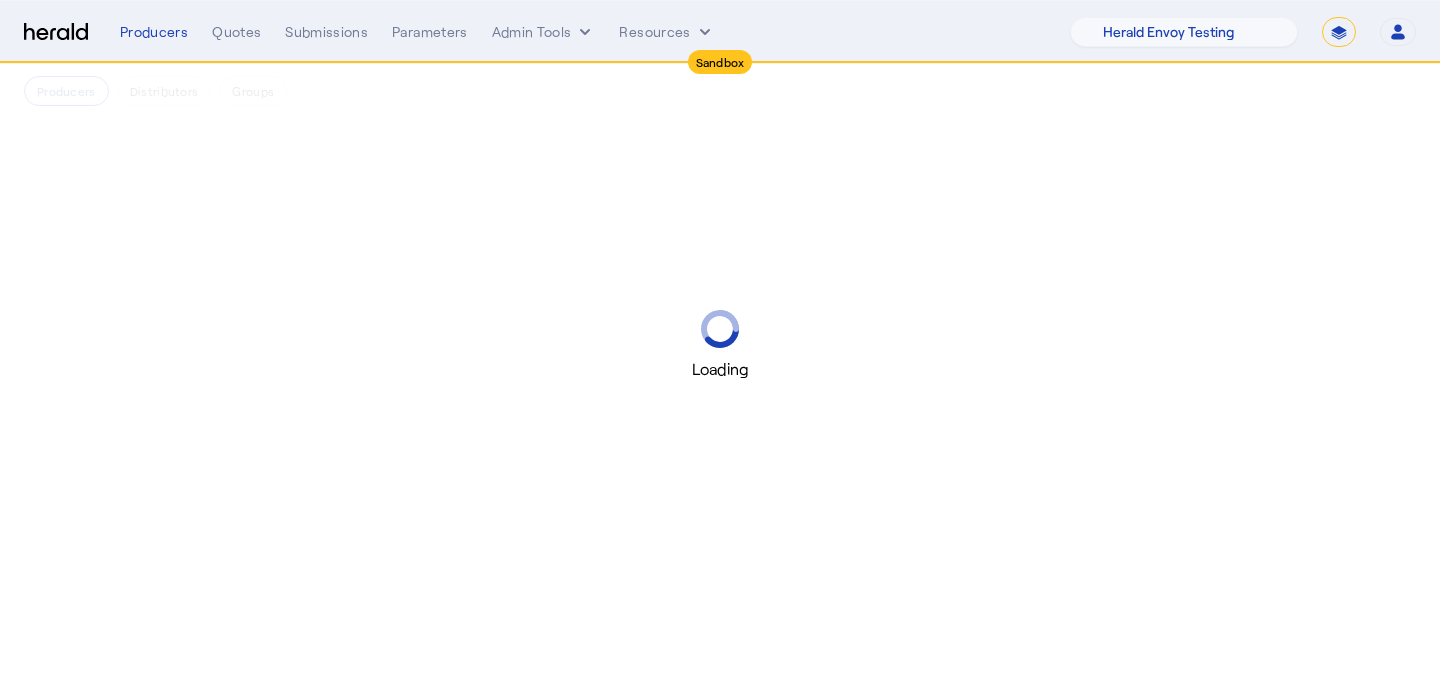 scroll, scrollTop: 0, scrollLeft: 0, axis: both 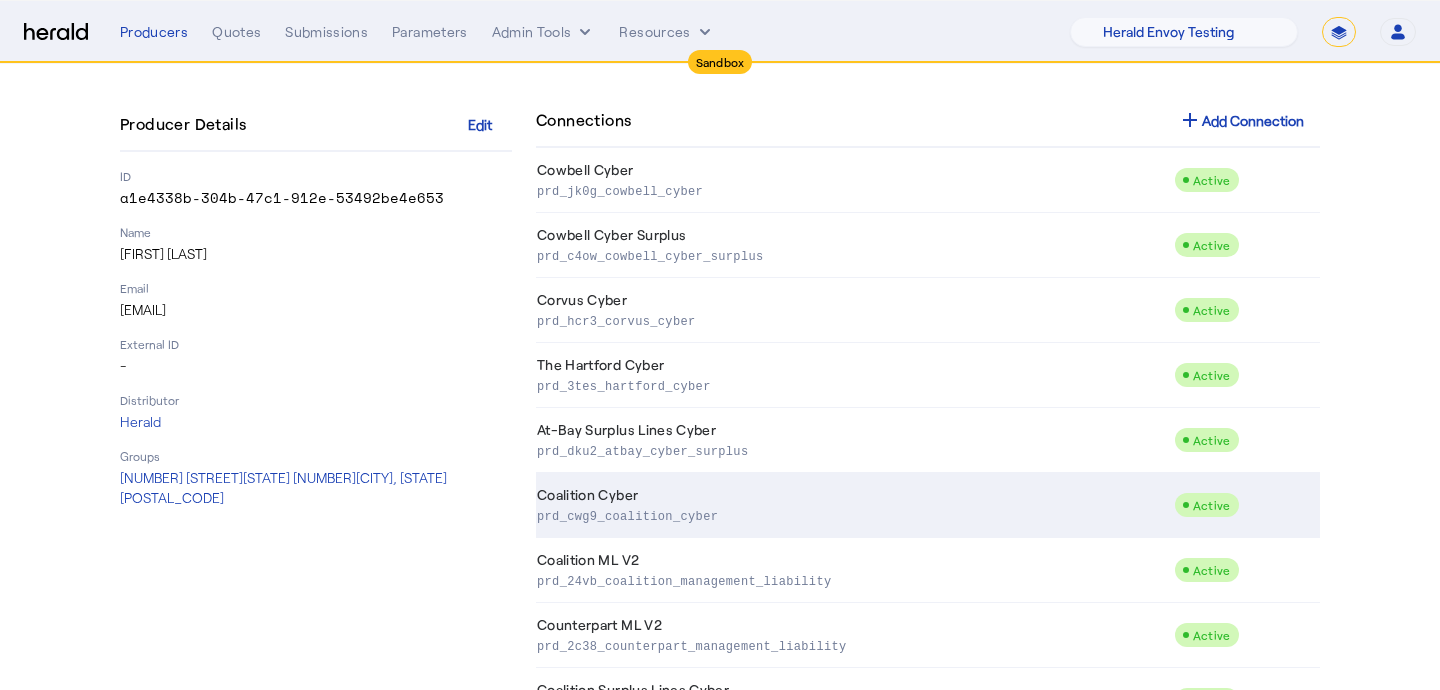 click on "prd_cwg9_coalition_cyber" 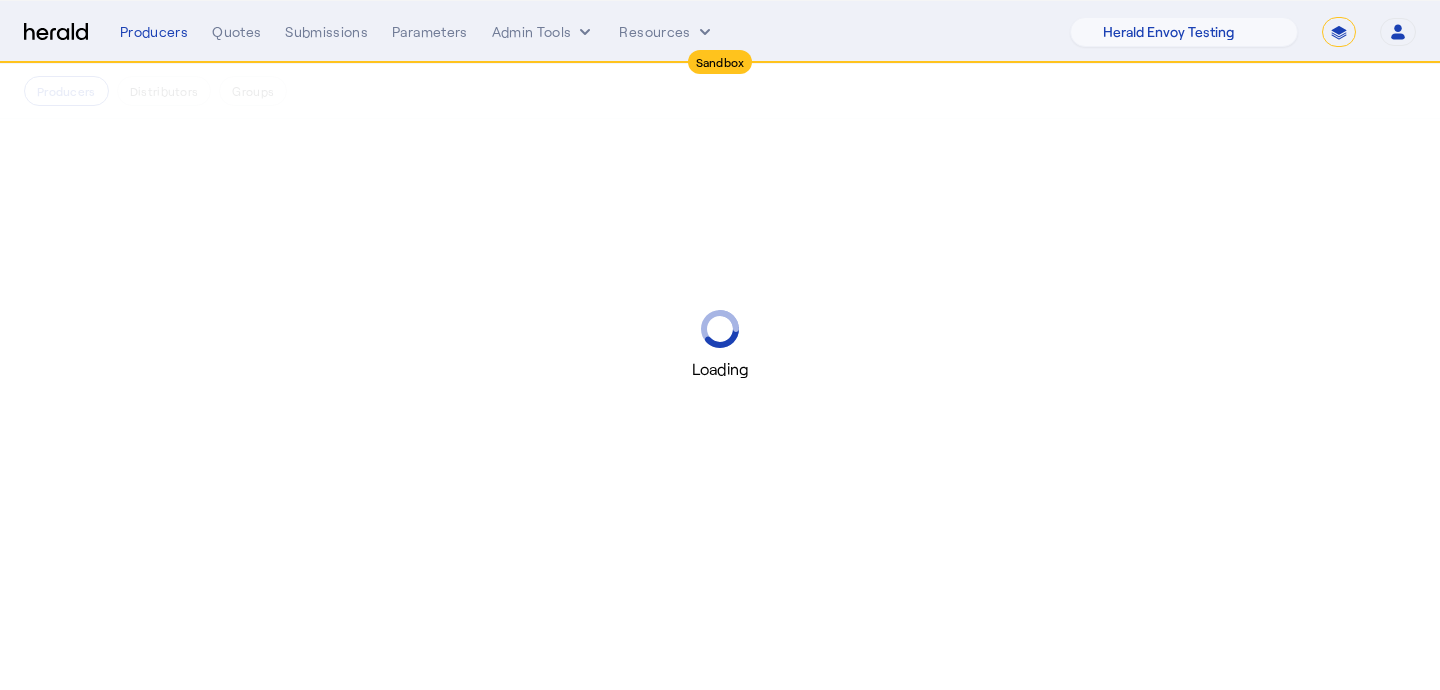 scroll, scrollTop: 0, scrollLeft: 0, axis: both 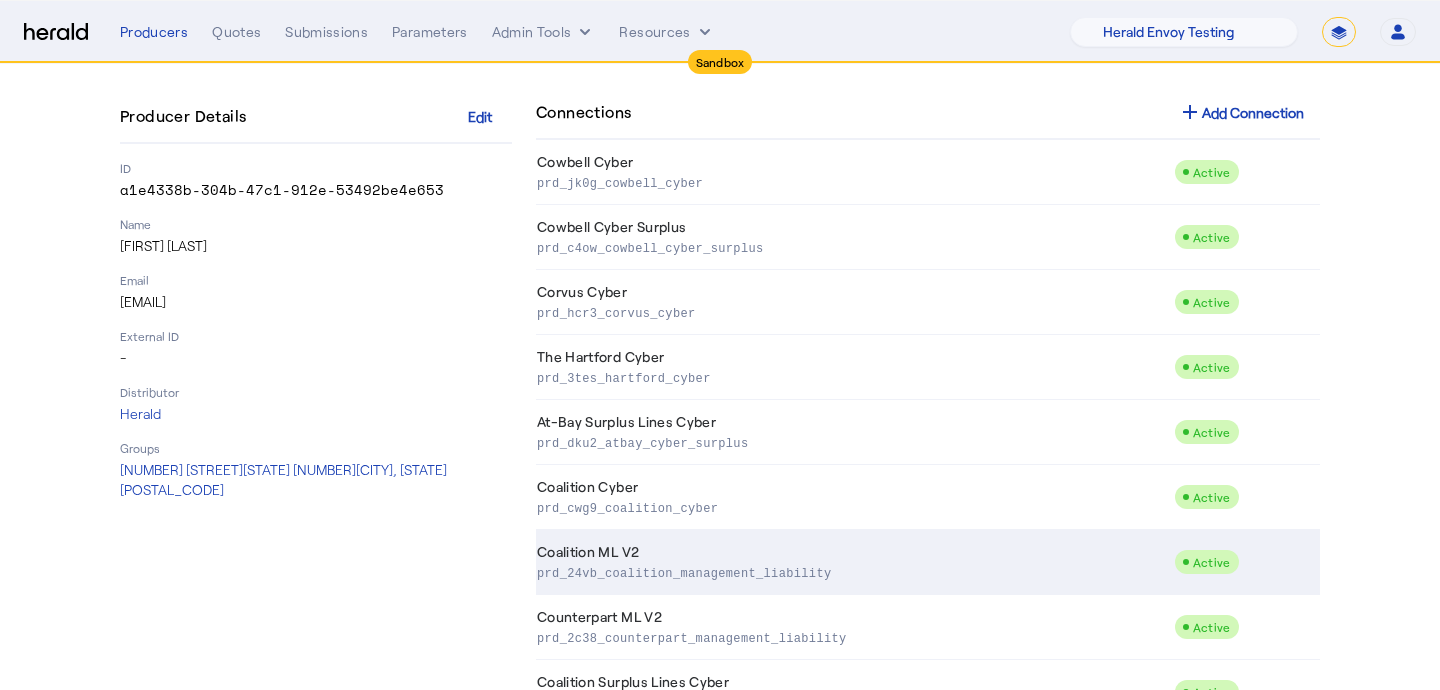 click on "prd_24vb_coalition_management_liability" 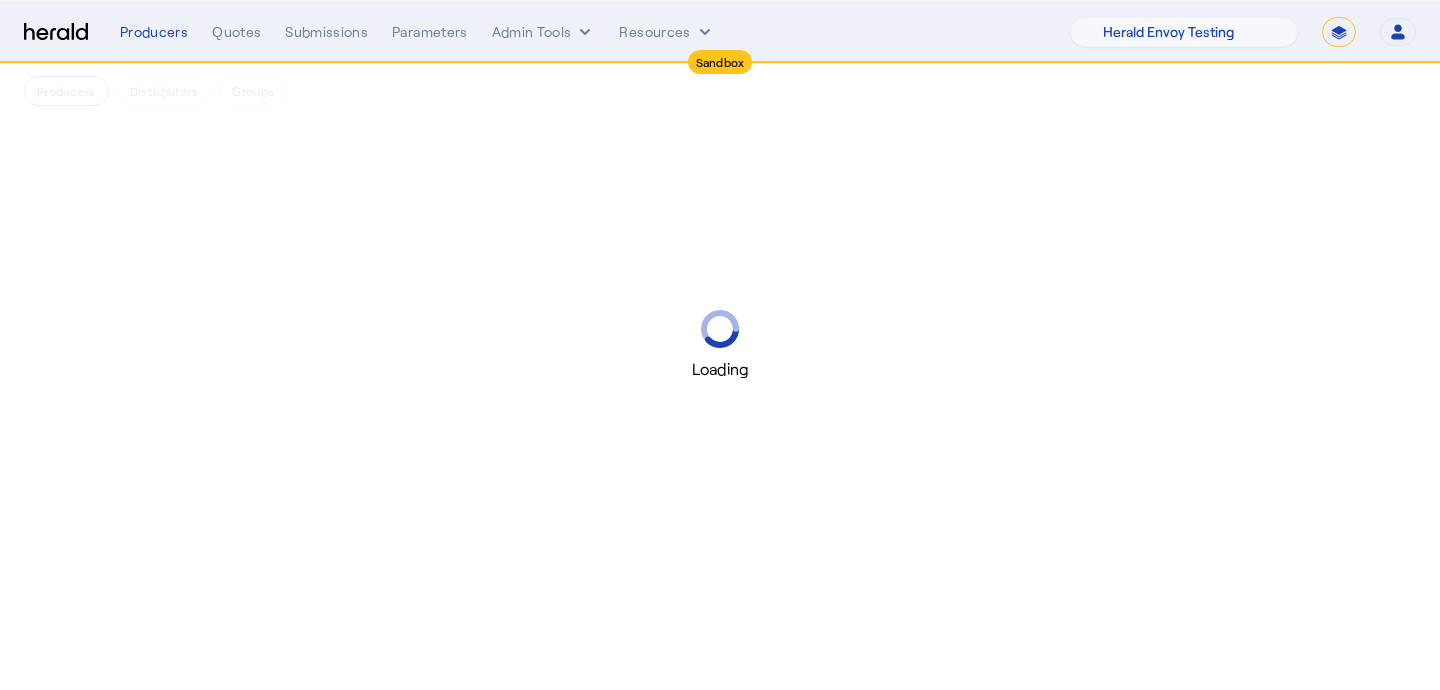 scroll, scrollTop: 0, scrollLeft: 0, axis: both 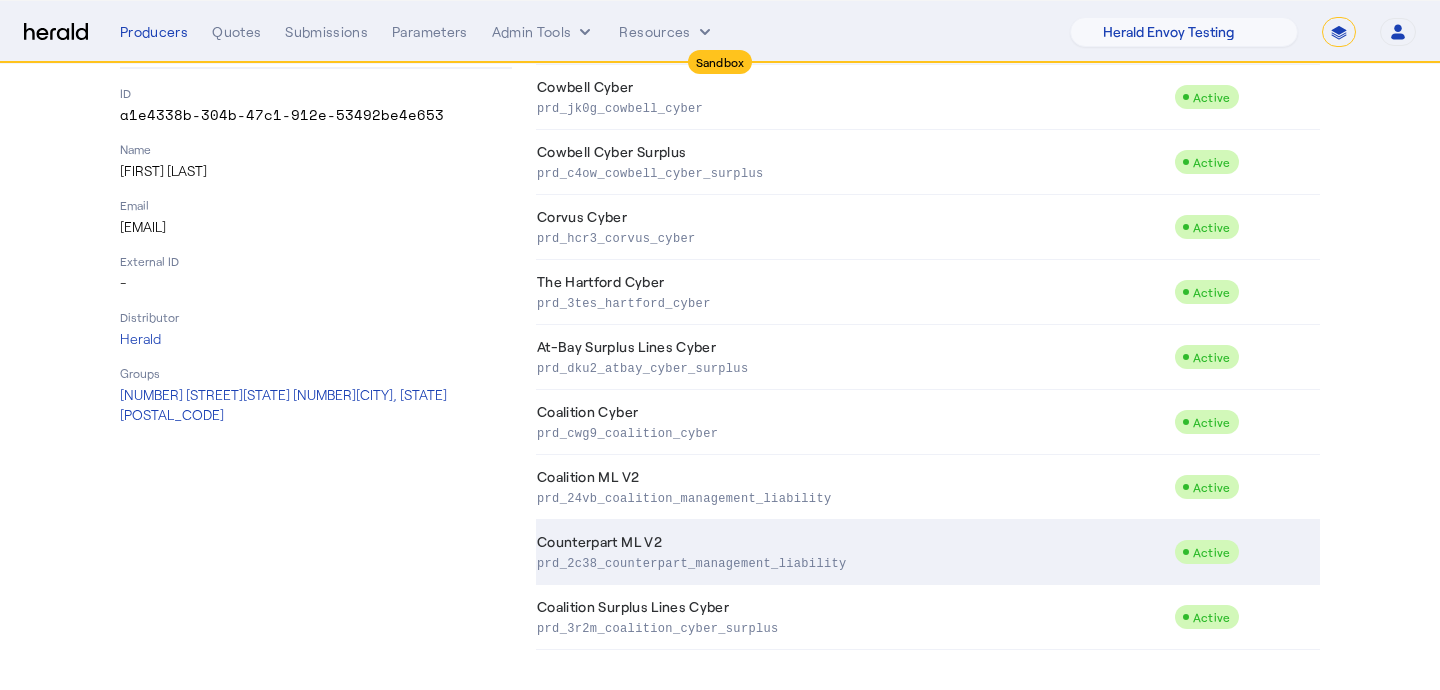 click on "prd_2c38_counterpart_management_liability" 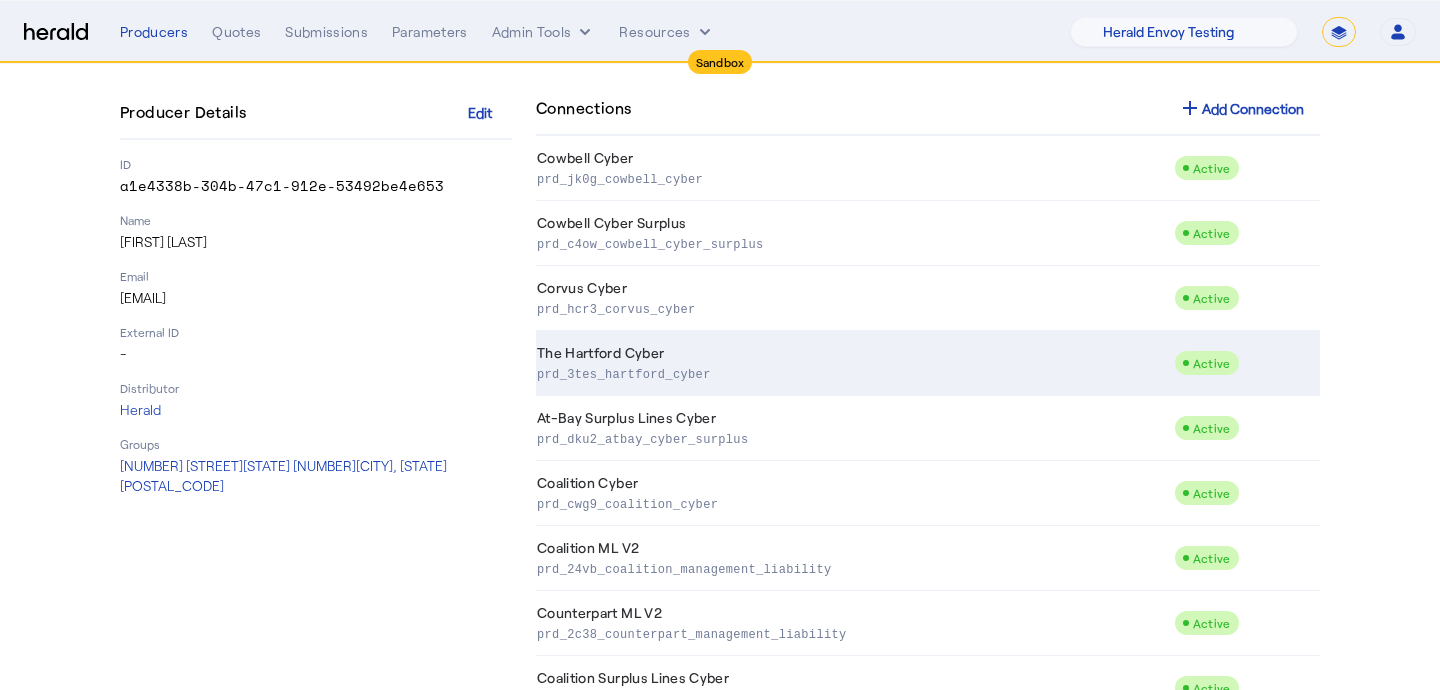 scroll, scrollTop: 244, scrollLeft: 0, axis: vertical 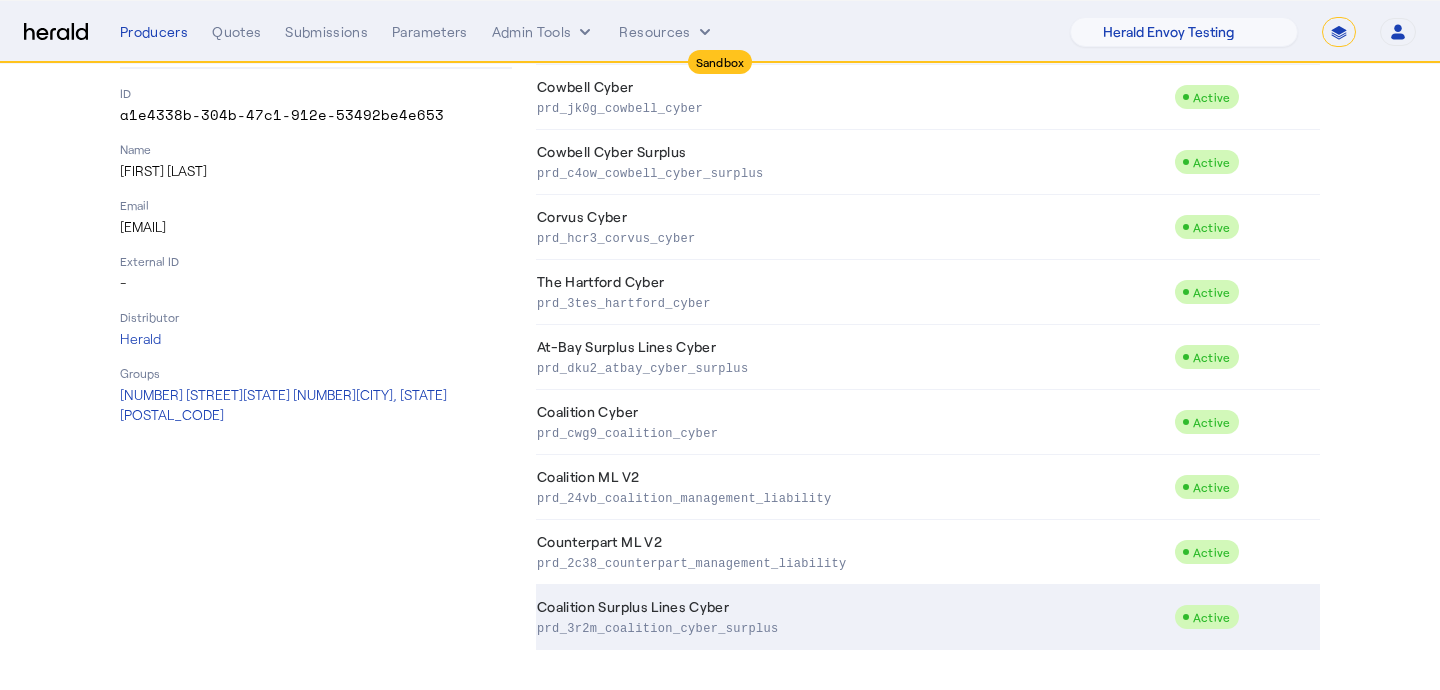 click on "Coalition Surplus Lines Cyber  prd_3r2m_coalition_cyber_surplus" 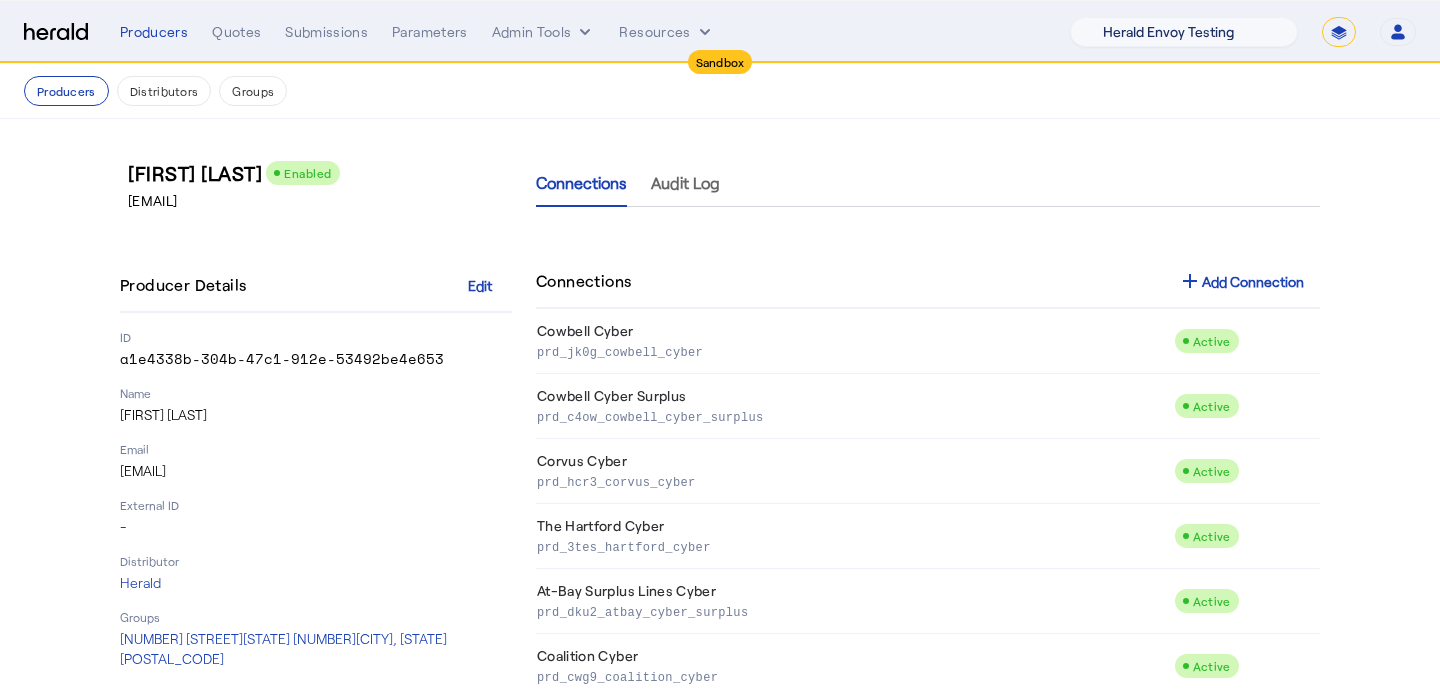 click on "1Fort   Acrisure   Acturis   Affinity Advisors   Affinity Risk   Agentero   AmWins   Anzen   Aon   Appulate   Arch   Assurely   BTIS   Babbix   Berxi   Billy   BindHQ   Bold Penguin    Bolt   Bond   Boxx   Brightway   Brit Demo Sandbox   Broker Buddha   Buddy   Bunker   Burns Wilcox   CNA Test   CRC   CS onboarding test account   Chubb Test   Citadel   Coalition   Coast   Coterie Test   Counterpart    CoverForce   CoverWallet   Coverdash   Coverhound   Cowbell   Cyber Example Platform   CyberPassport   Defy Insurance   Draftrs   ESpecialty   Embroker   Equal Parts   Exavalu   Ezyagent   Federacy Platform   FifthWall   Flow Speciality (Capitola)   Foundation   Founder Shield   Gaya   Gerent   GloveBox   Glow   Growthmill   HW Kaufman   Hartford Steam Boiler   Hawksoft   Heffernan Insurance Brokers   Herald Envoy Testing   HeraldAPI   Hypergato   Inchanted   Indemn.ai   Infinity   Insured.io   Insuremo   Insuritas   Irys   Jencap   Kamillio   Kayna   LTI Mindtree   Layr   Limit   Markel Test   Marsh   Novidea" at bounding box center (1184, 32) 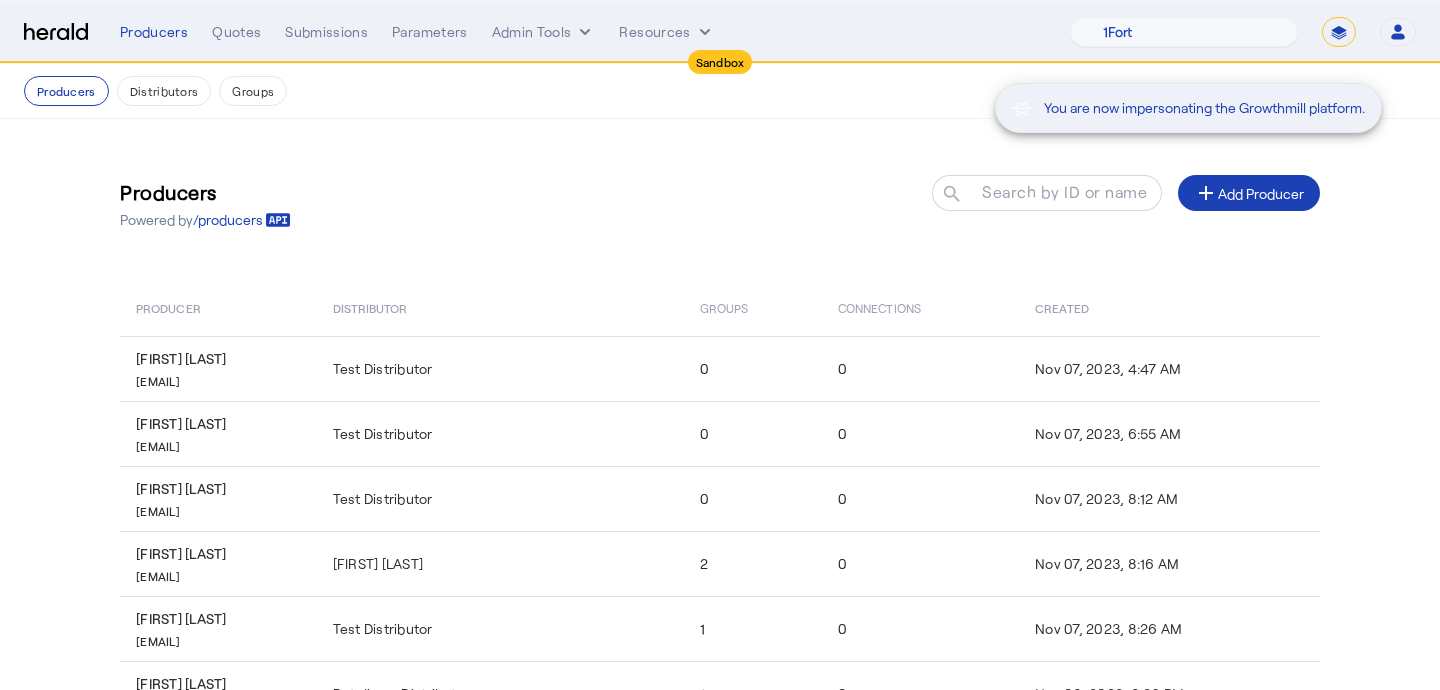 click on "You are now impersonating the Growthmill platform." at bounding box center (1238, 33) 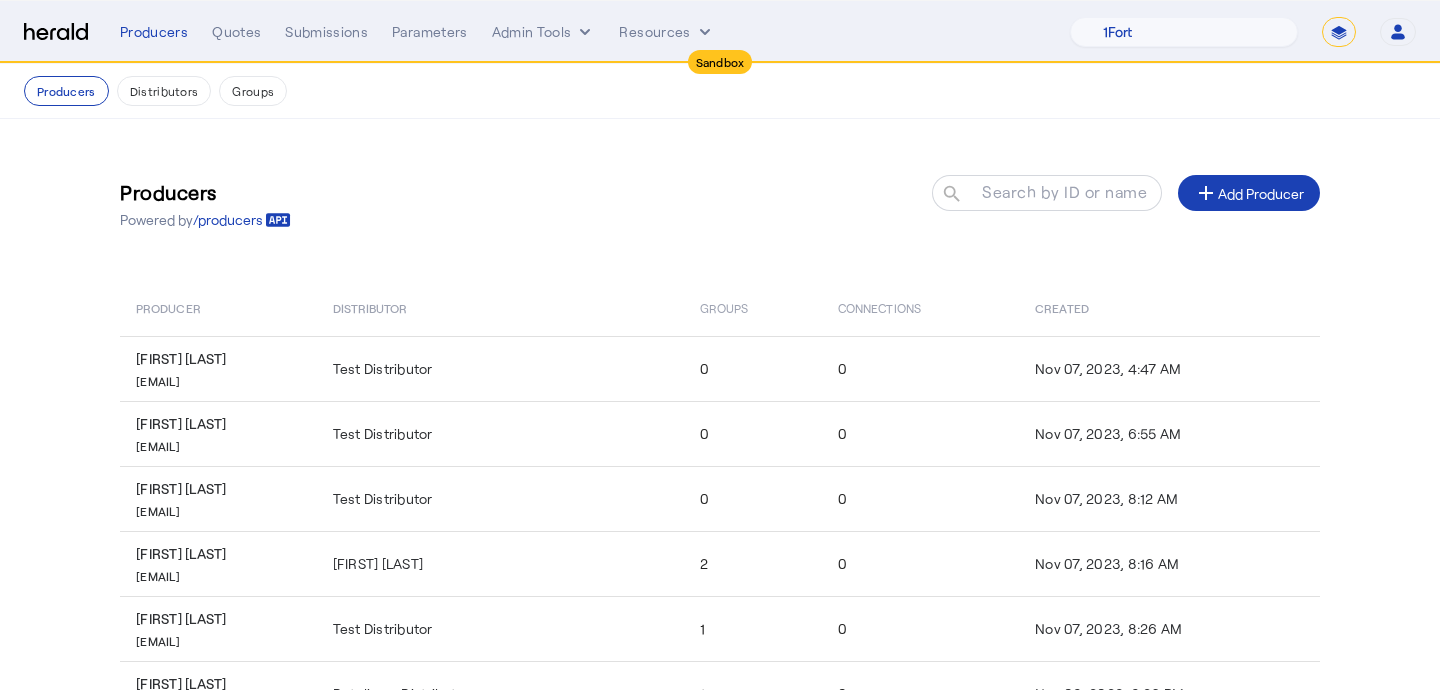 click on "**********" at bounding box center [1339, 32] 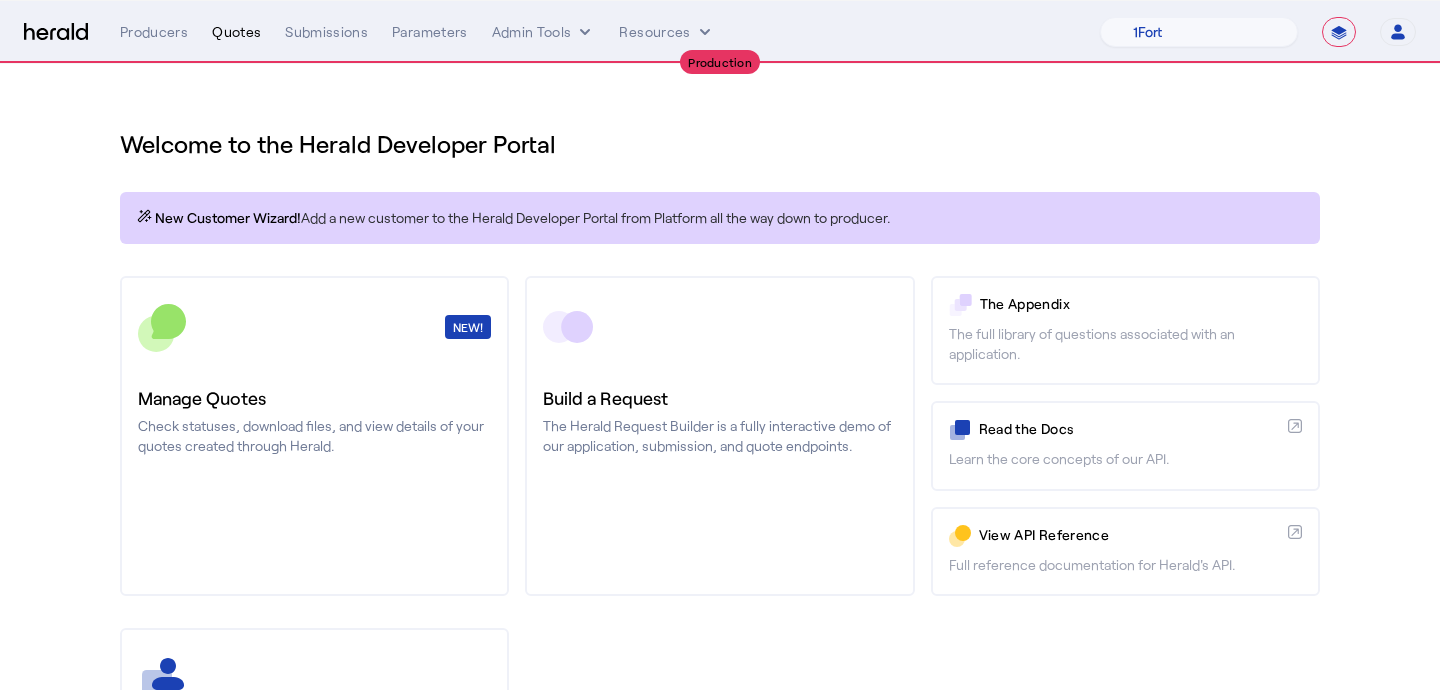 click on "Quotes" at bounding box center (236, 32) 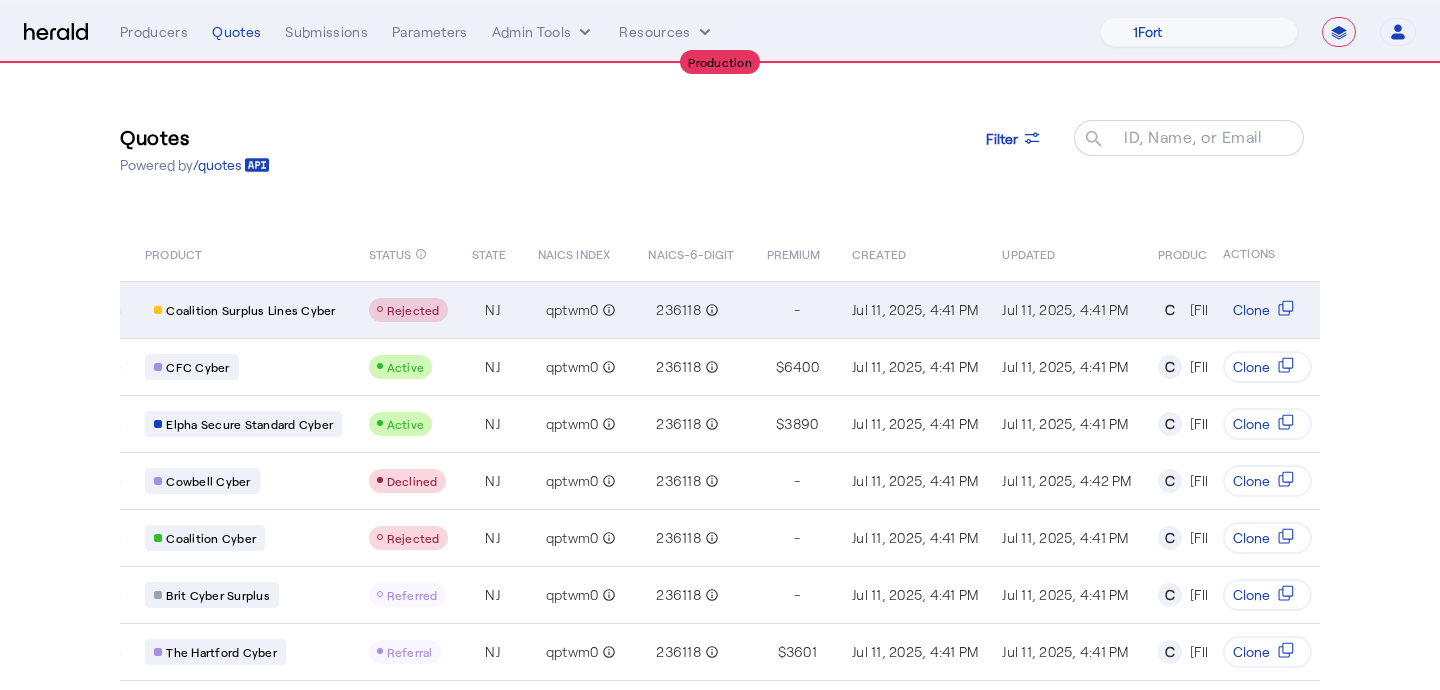 scroll, scrollTop: 0, scrollLeft: 220, axis: horizontal 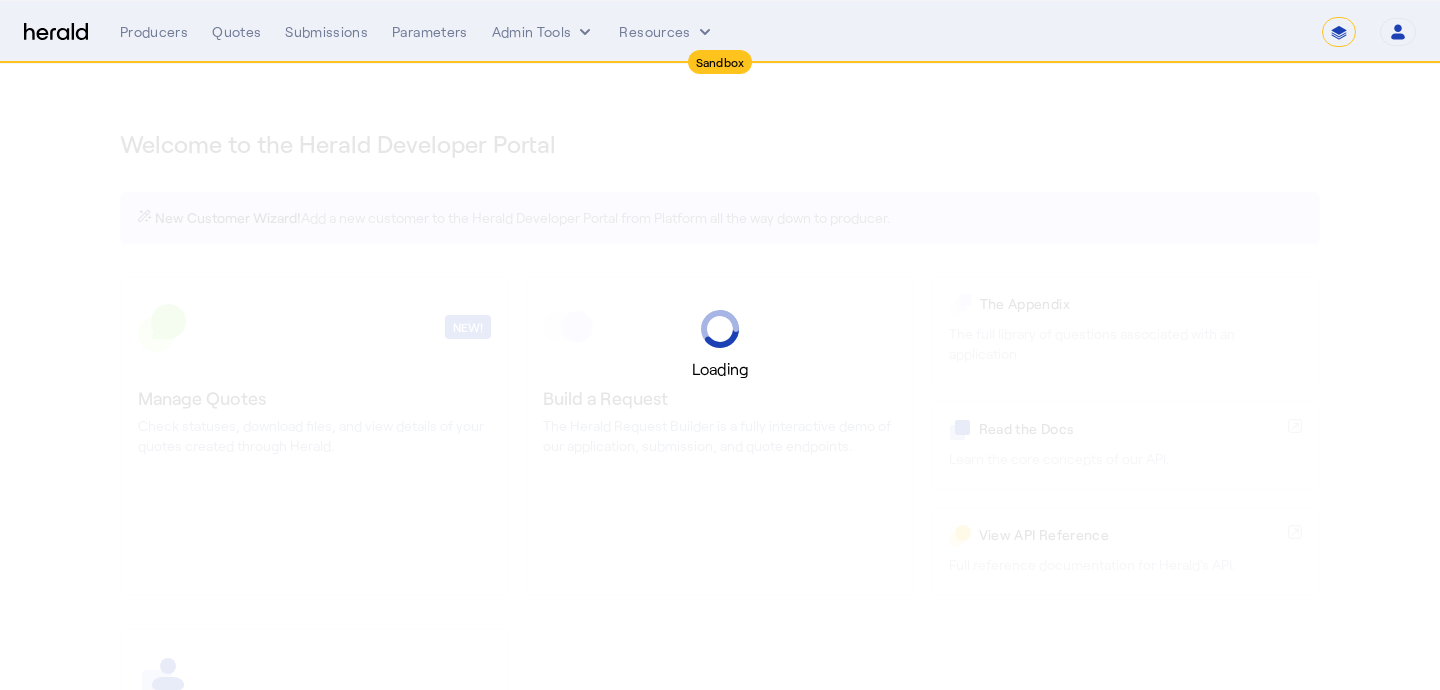 select on "*******" 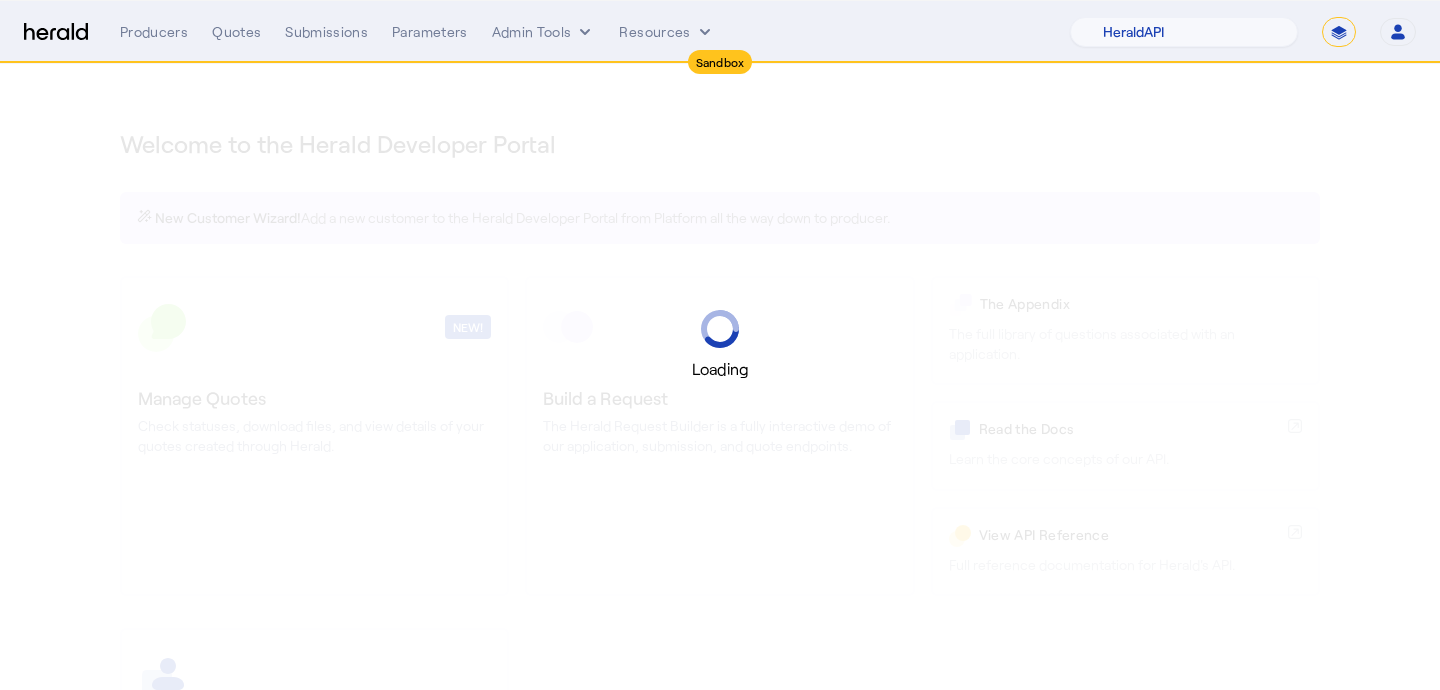 click on "**********" at bounding box center [1339, 32] 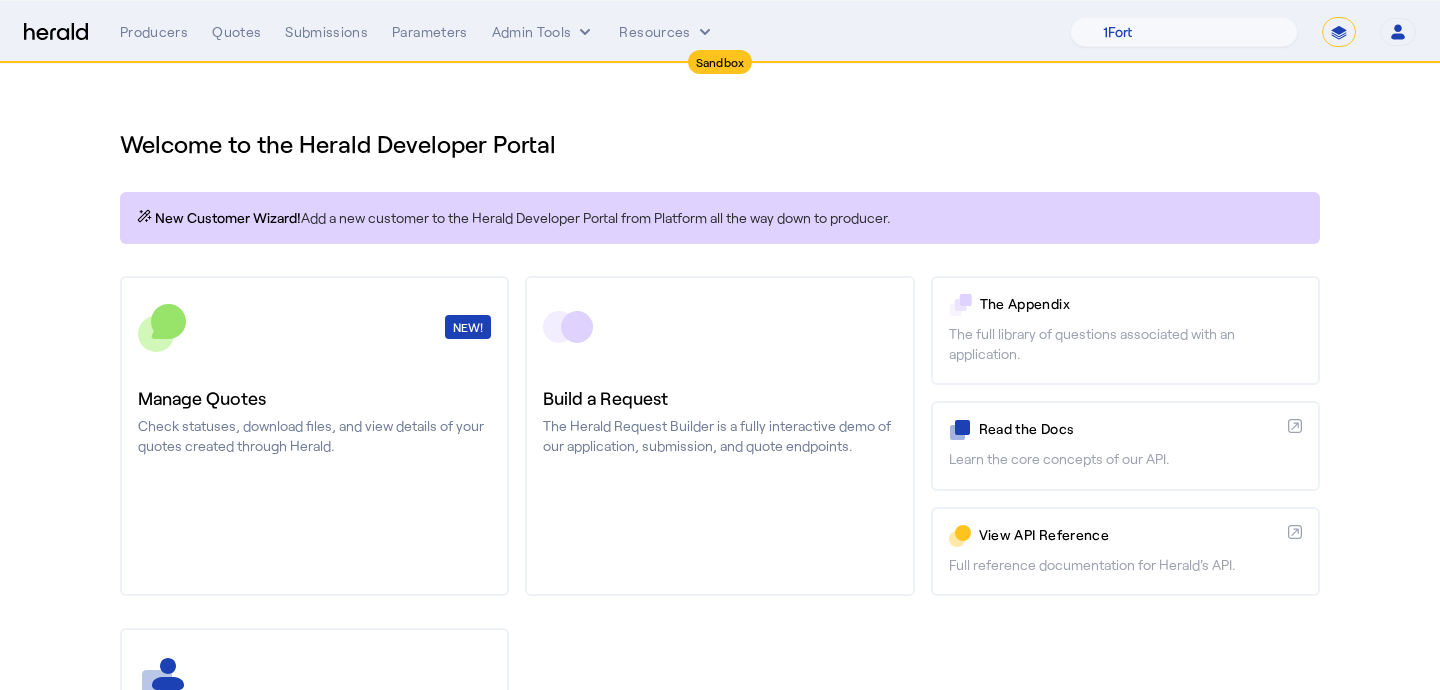 select on "**********" 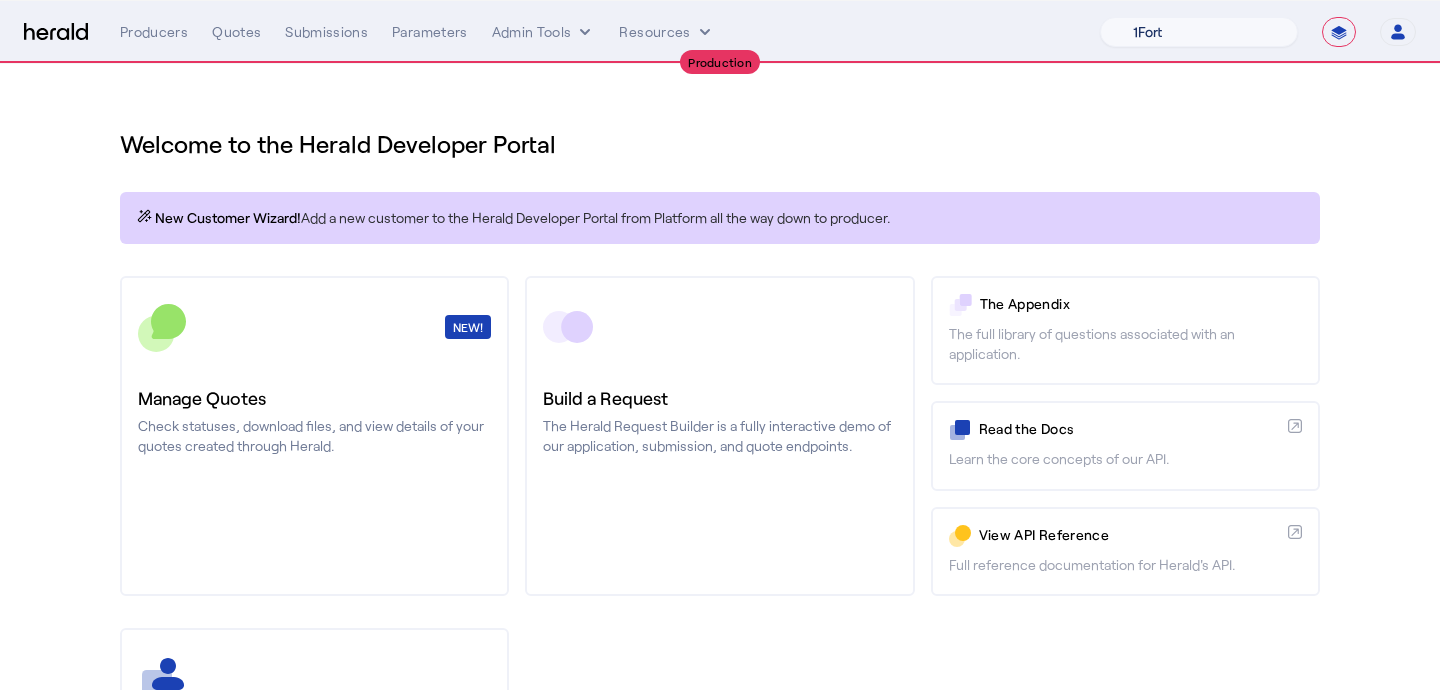 click on "1Fort   Billy   BindHQ   Bunker   CRC   Campus Coverage   Citadel   Fifthwall   Flow Specialty (Capitola)   Founder Shield   Growthmill   HIB Marketplace   HeraldAPI   Layr   Limit   Marsh   QuoteWell   Sayata Labs   Semsee   Stere   USI   Vouch   Zywave" at bounding box center (1199, 32) 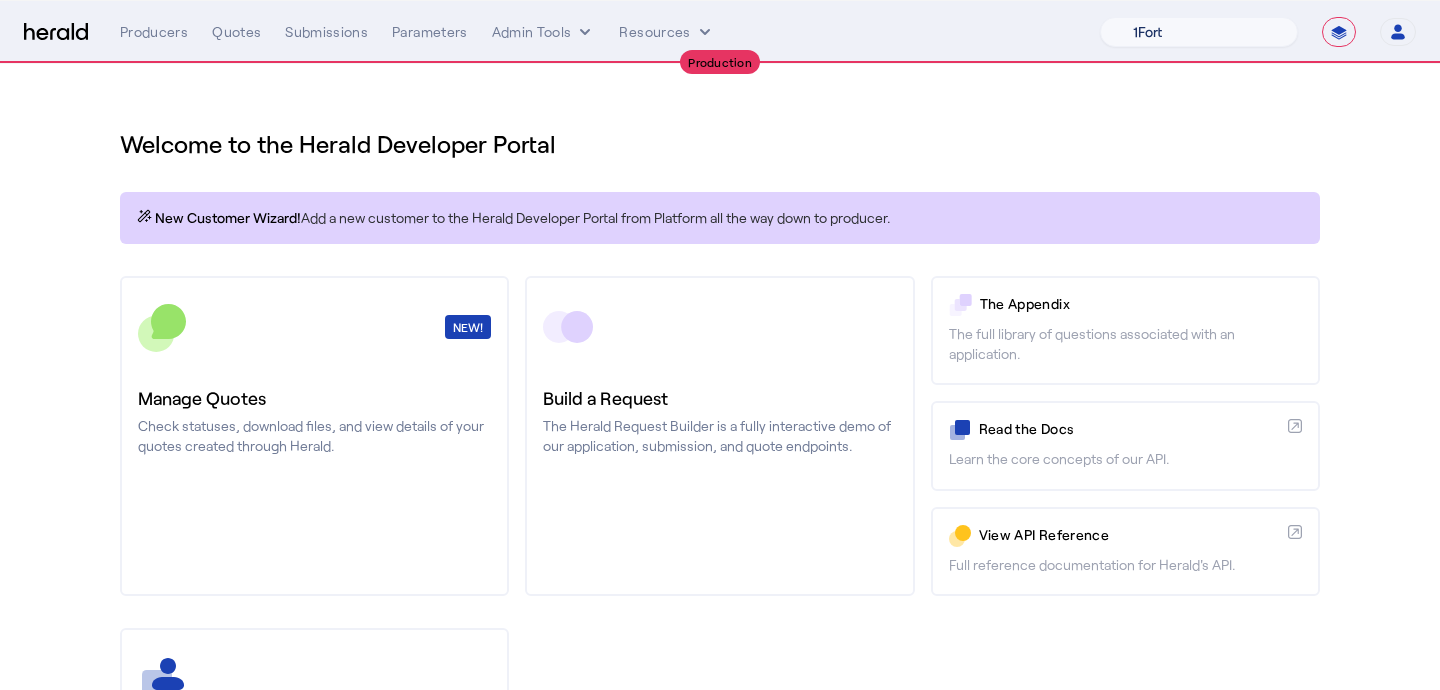 select on "pfm_a9p2_hib_marketplace" 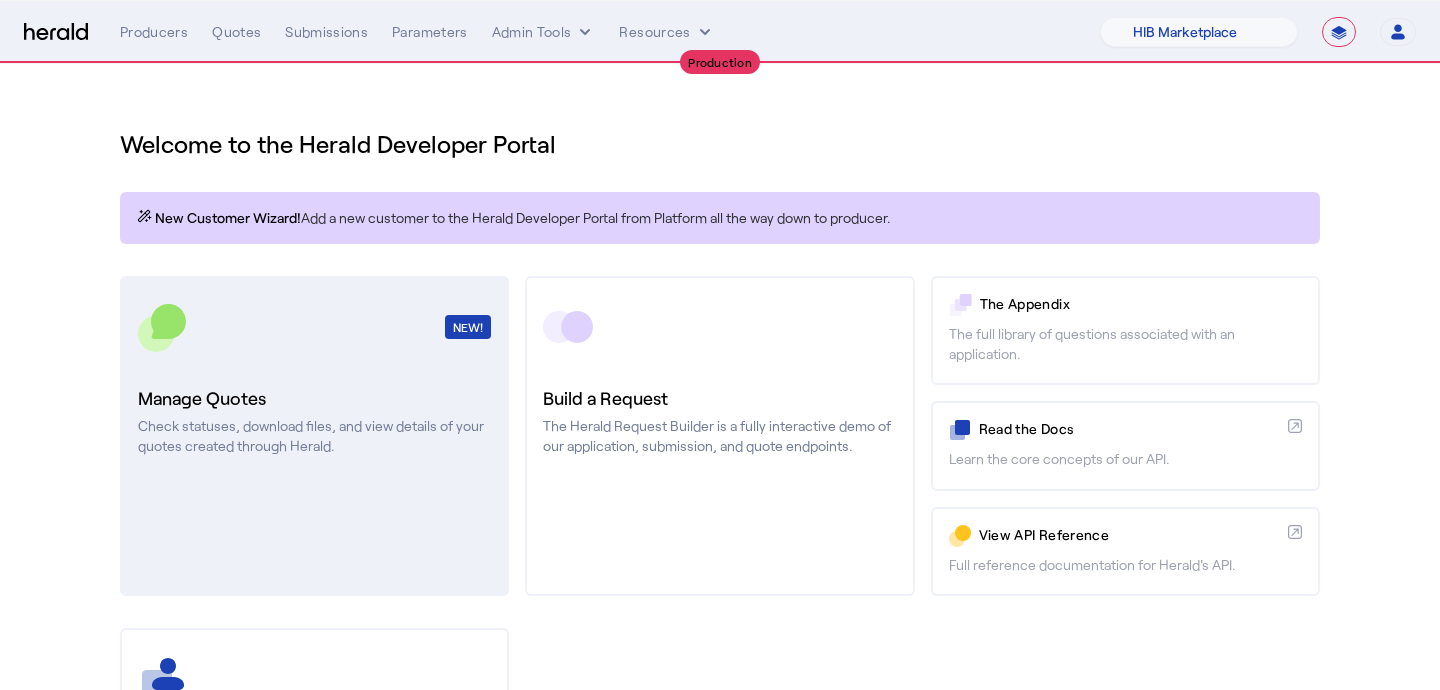 click on "NEW!  Manage Quotes  Check statuses, download files, and view details of your quotes created through Herald." 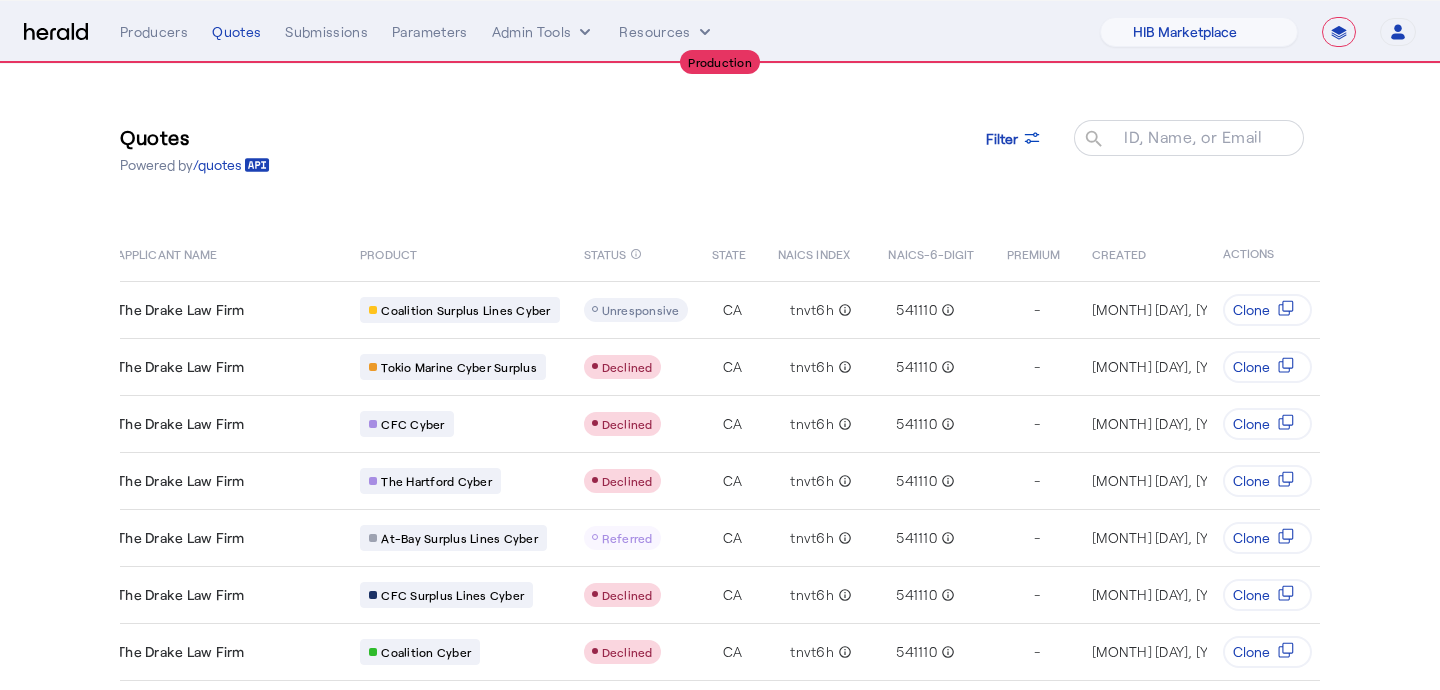 scroll, scrollTop: 0, scrollLeft: 22, axis: horizontal 